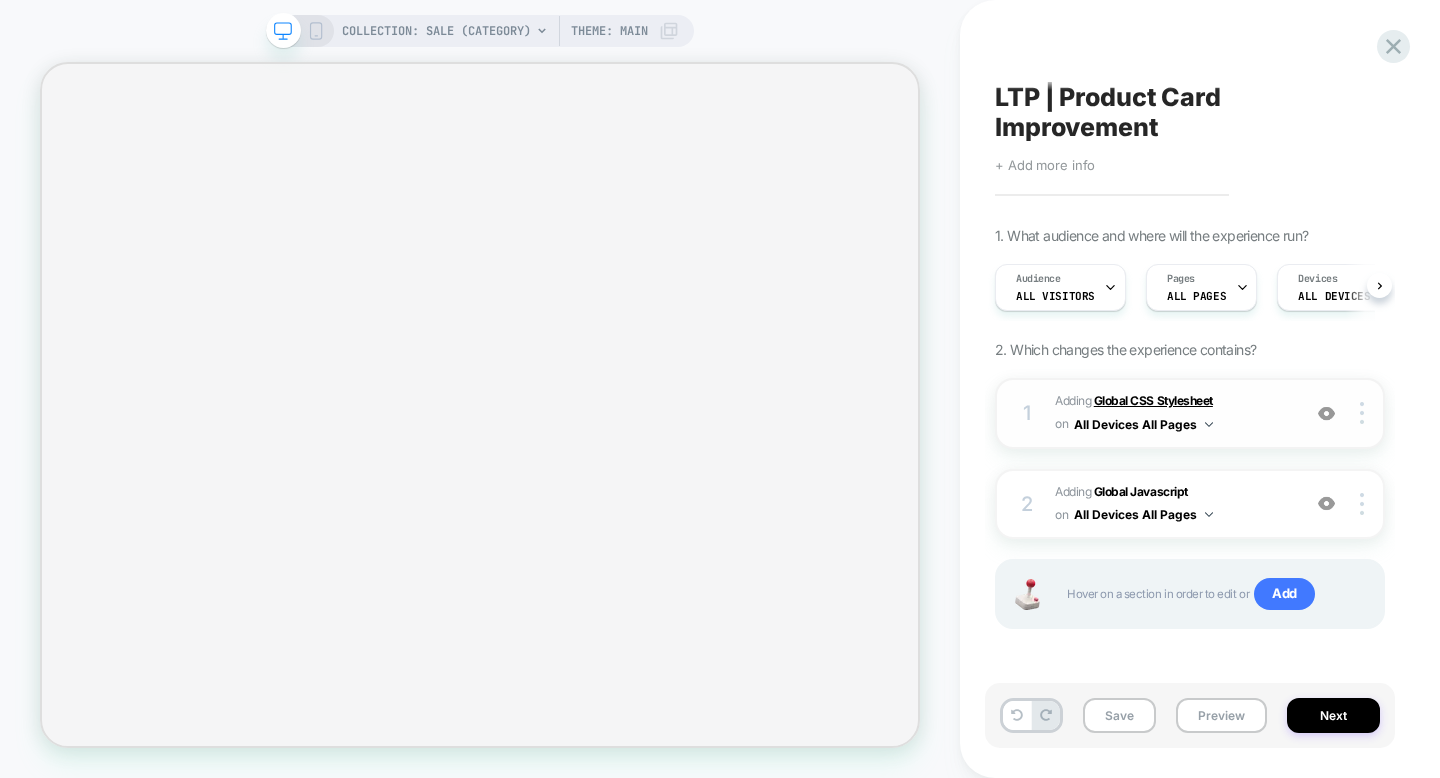 scroll, scrollTop: 0, scrollLeft: 0, axis: both 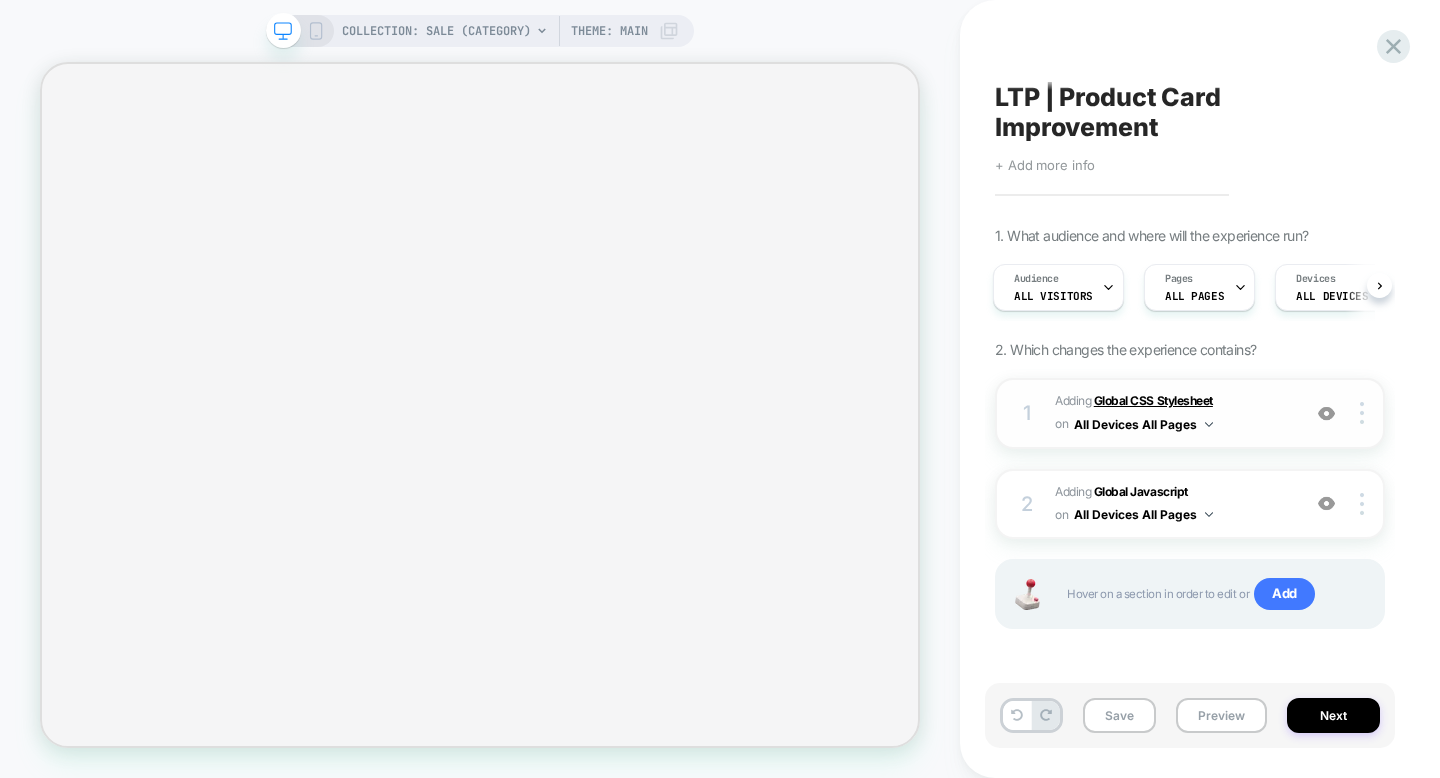 click on "Global CSS Stylesheet" at bounding box center (1153, 400) 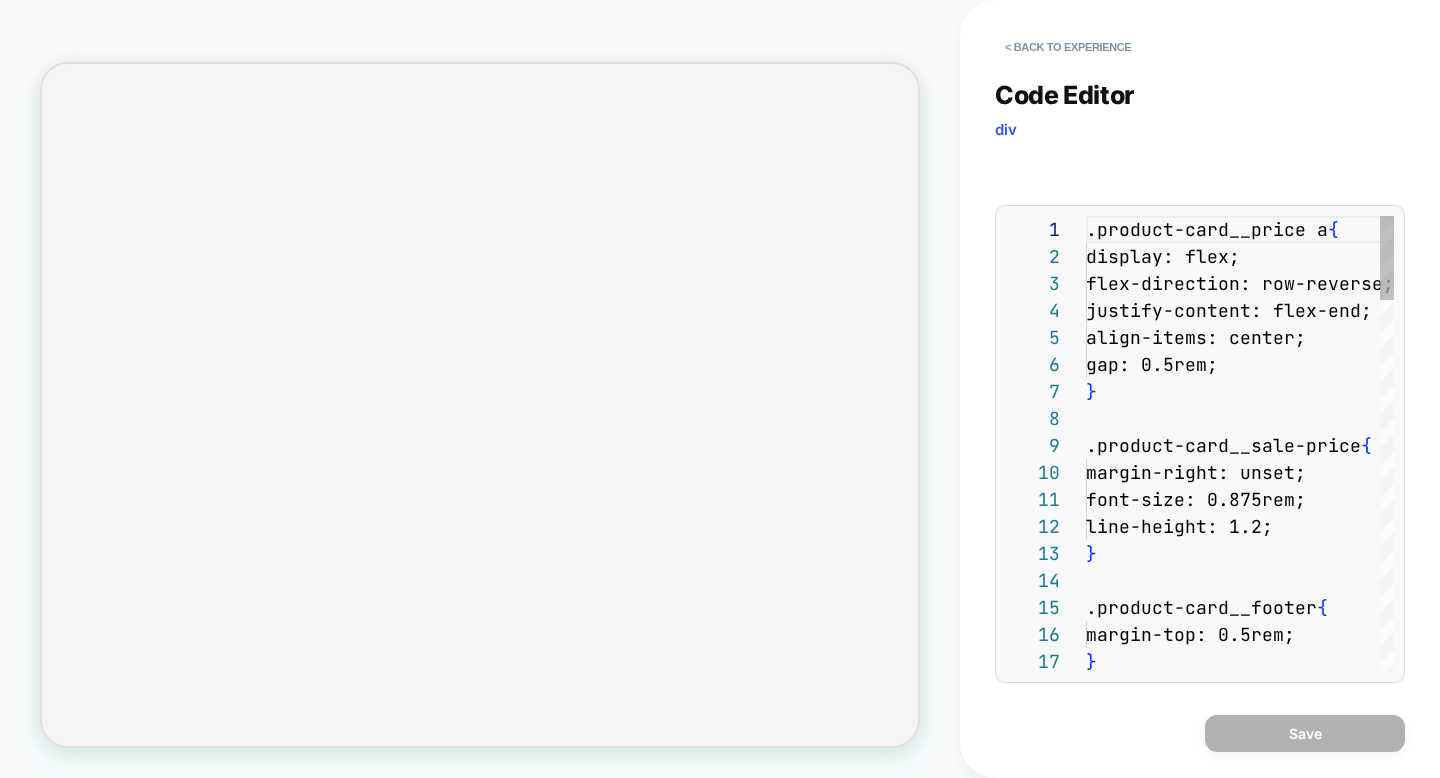 scroll, scrollTop: 270, scrollLeft: 0, axis: vertical 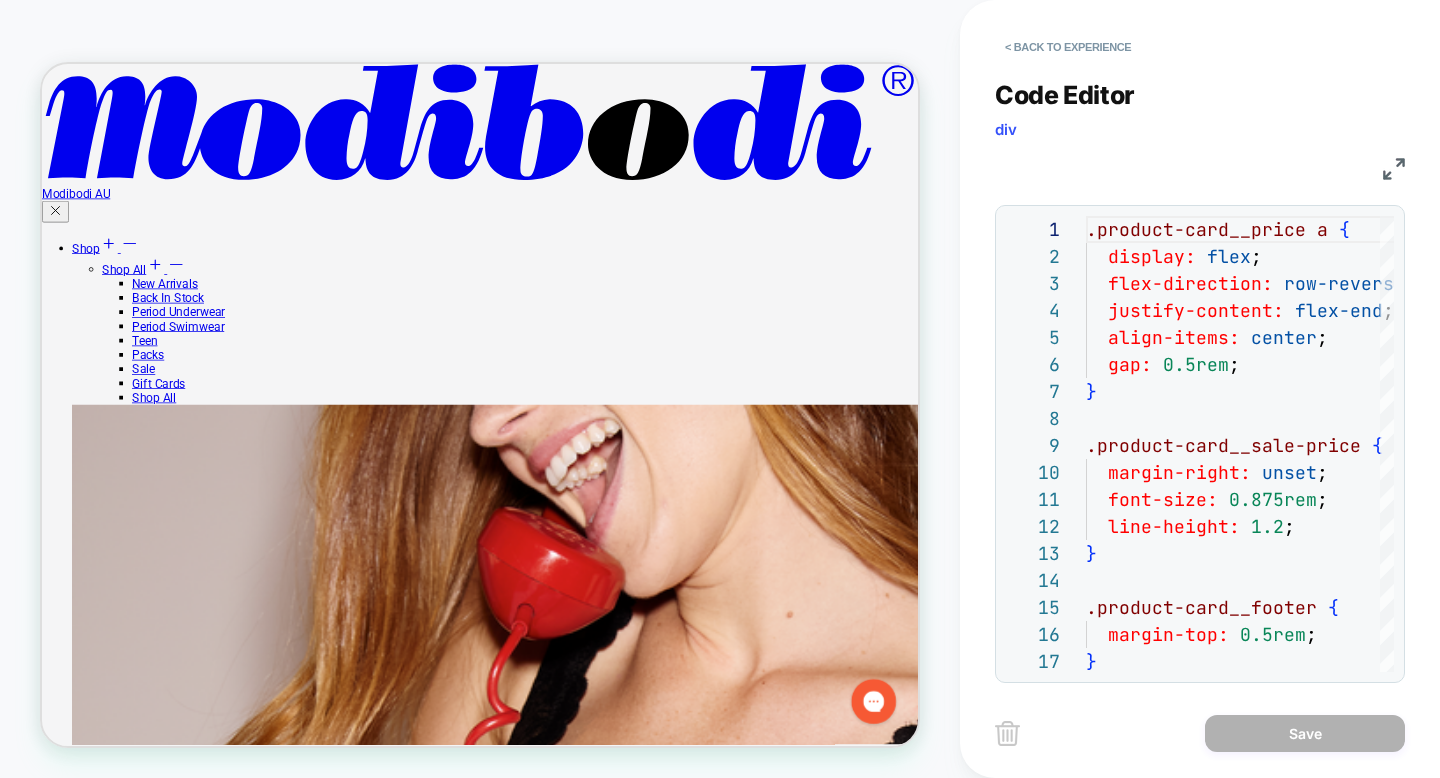click at bounding box center [1394, 169] 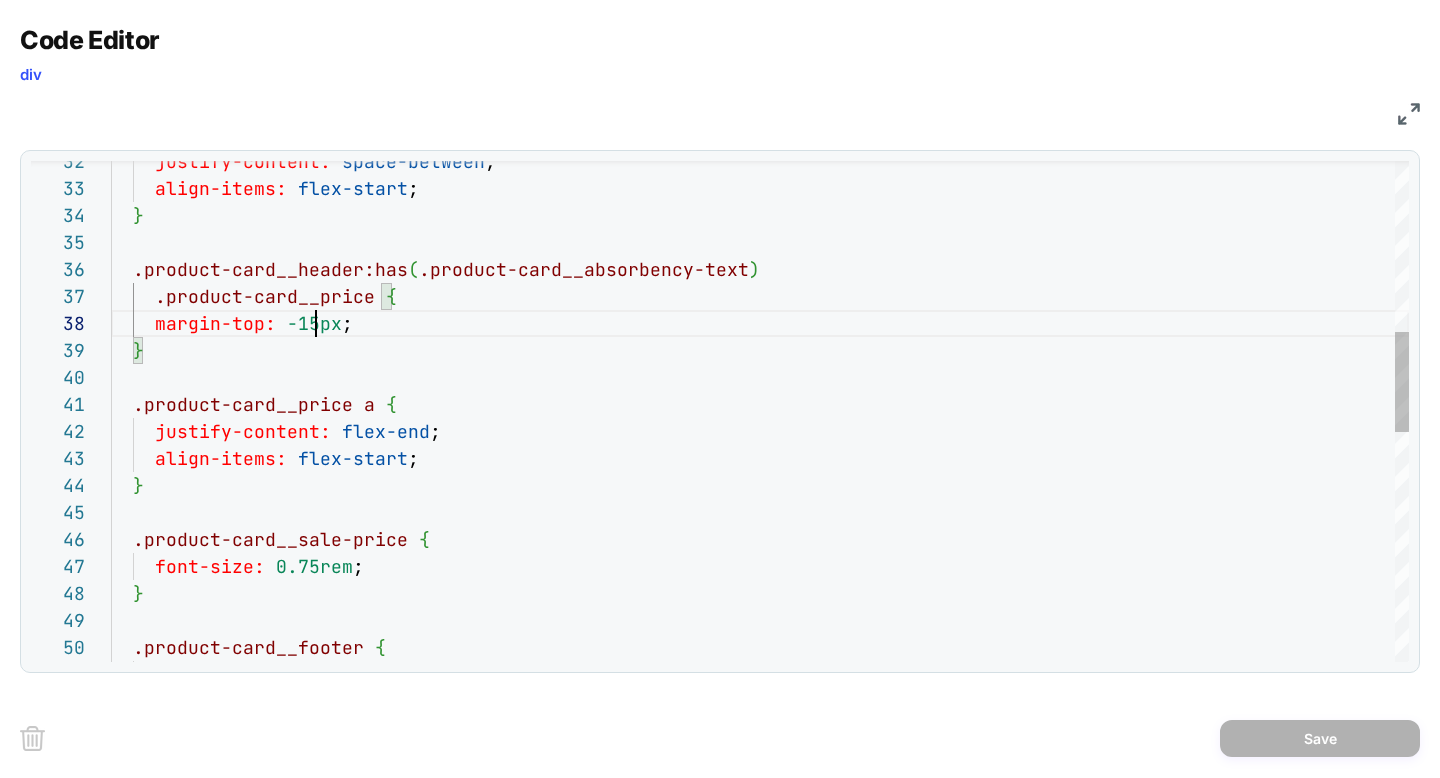 click on "justify-content:   space-between ;      align-items:   flex-start ;    }    .product-card__header:has ( .product-card__absorbency-text )      .product-card__price   {      margin-top:   -15px ;    }    .product-card__price   a   {      justify-content:   flex-end ;      align-items:   flex-start ;    }    .product-card__sale-price   {      font-size:   0.75rem ;    }    .product-card__footer   {      margin-top:   0.25rem ;" at bounding box center [760, 560] 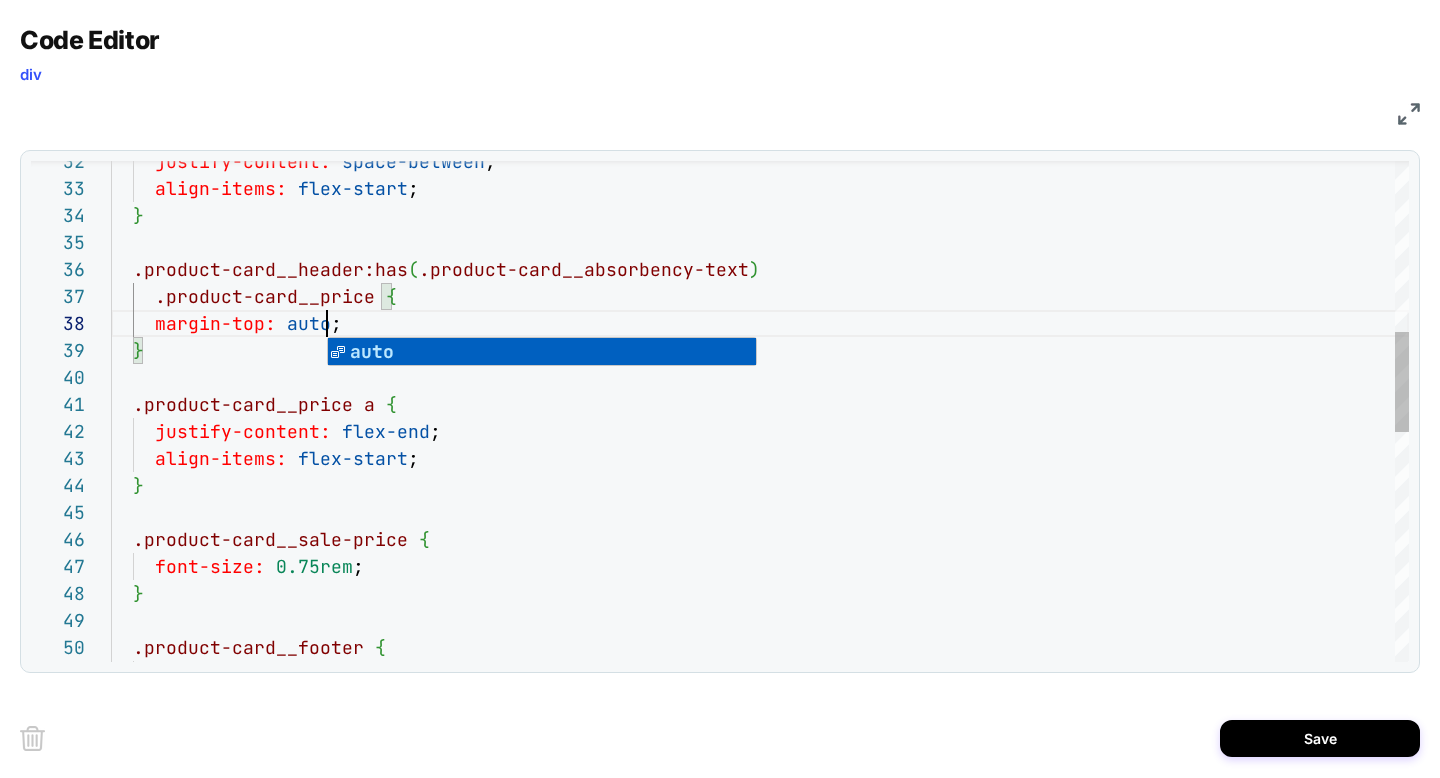 scroll, scrollTop: 189, scrollLeft: 216, axis: both 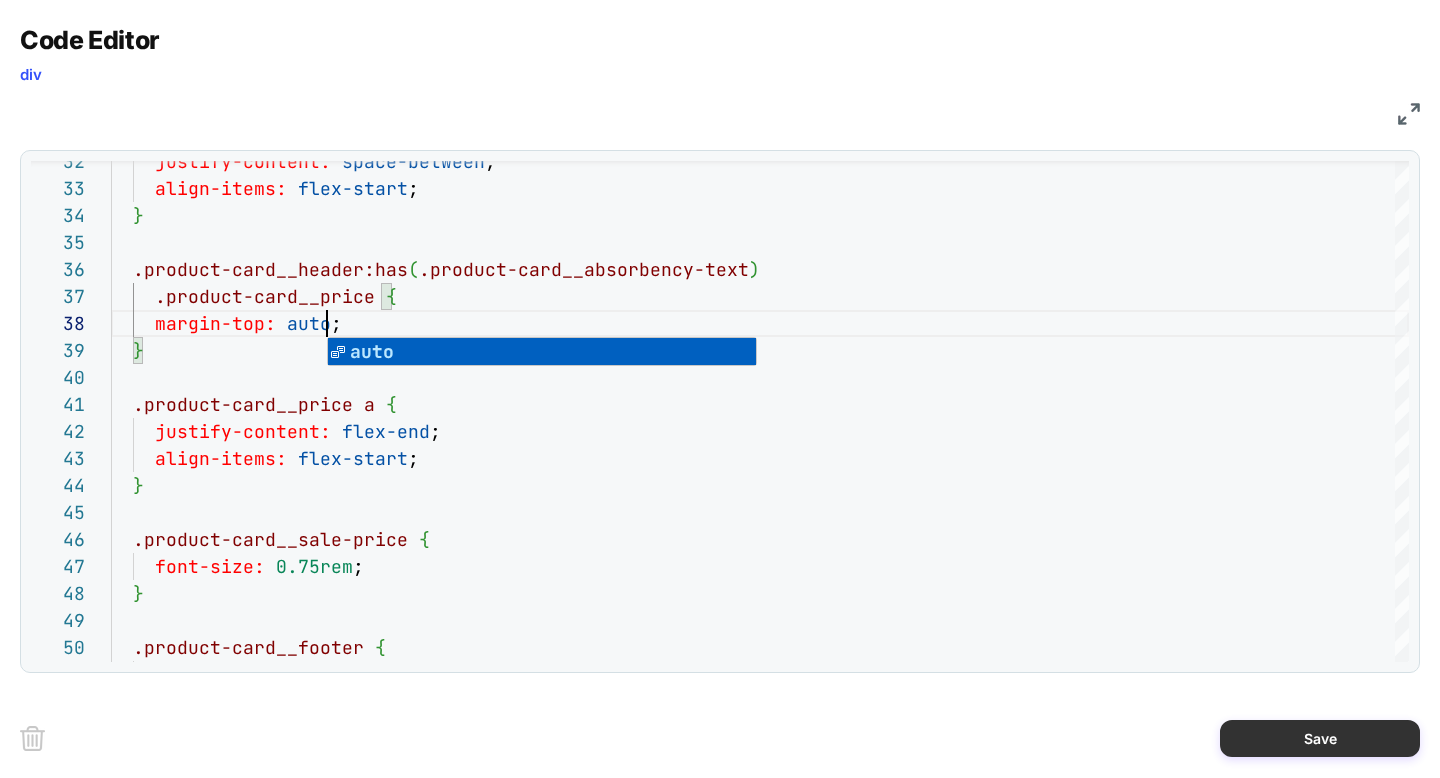 type on "**********" 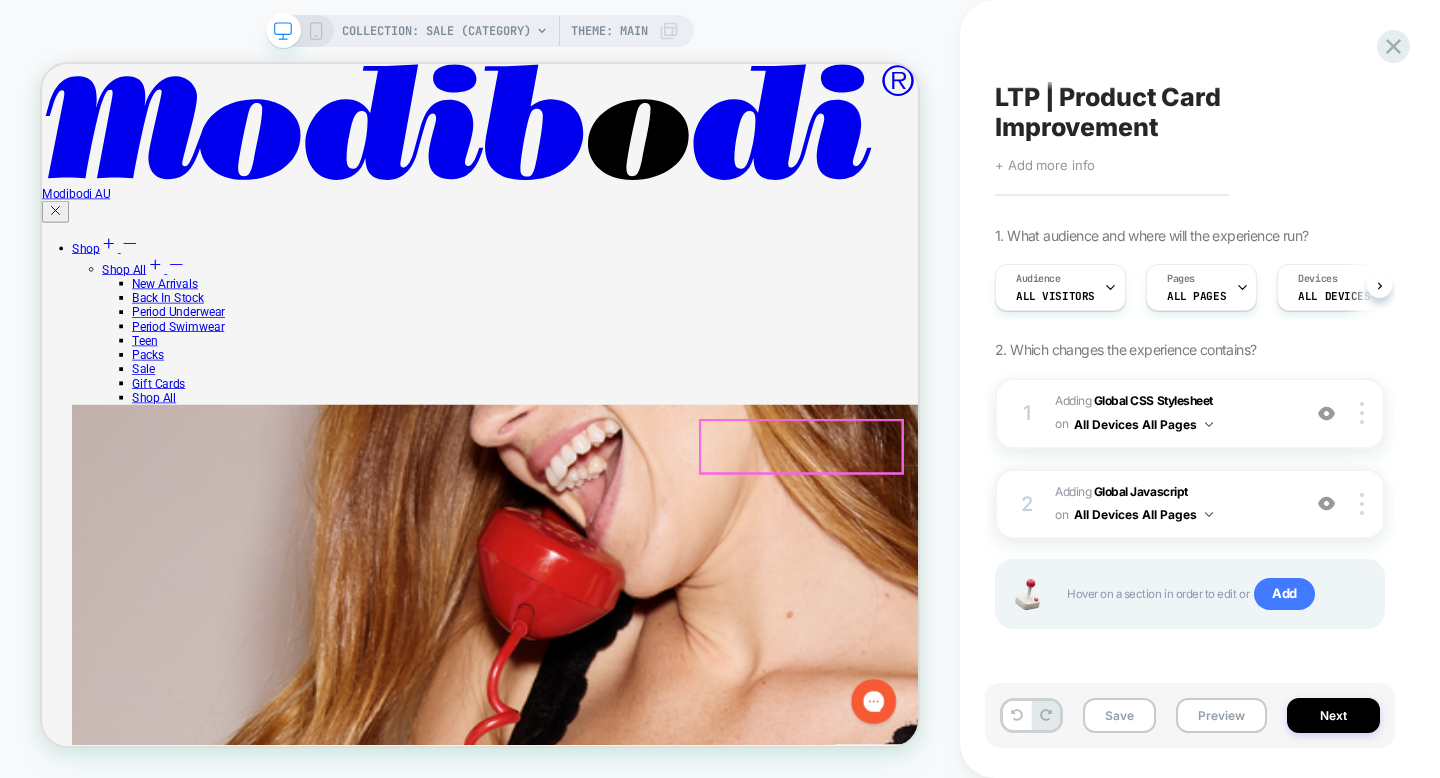 scroll, scrollTop: 0, scrollLeft: 1, axis: horizontal 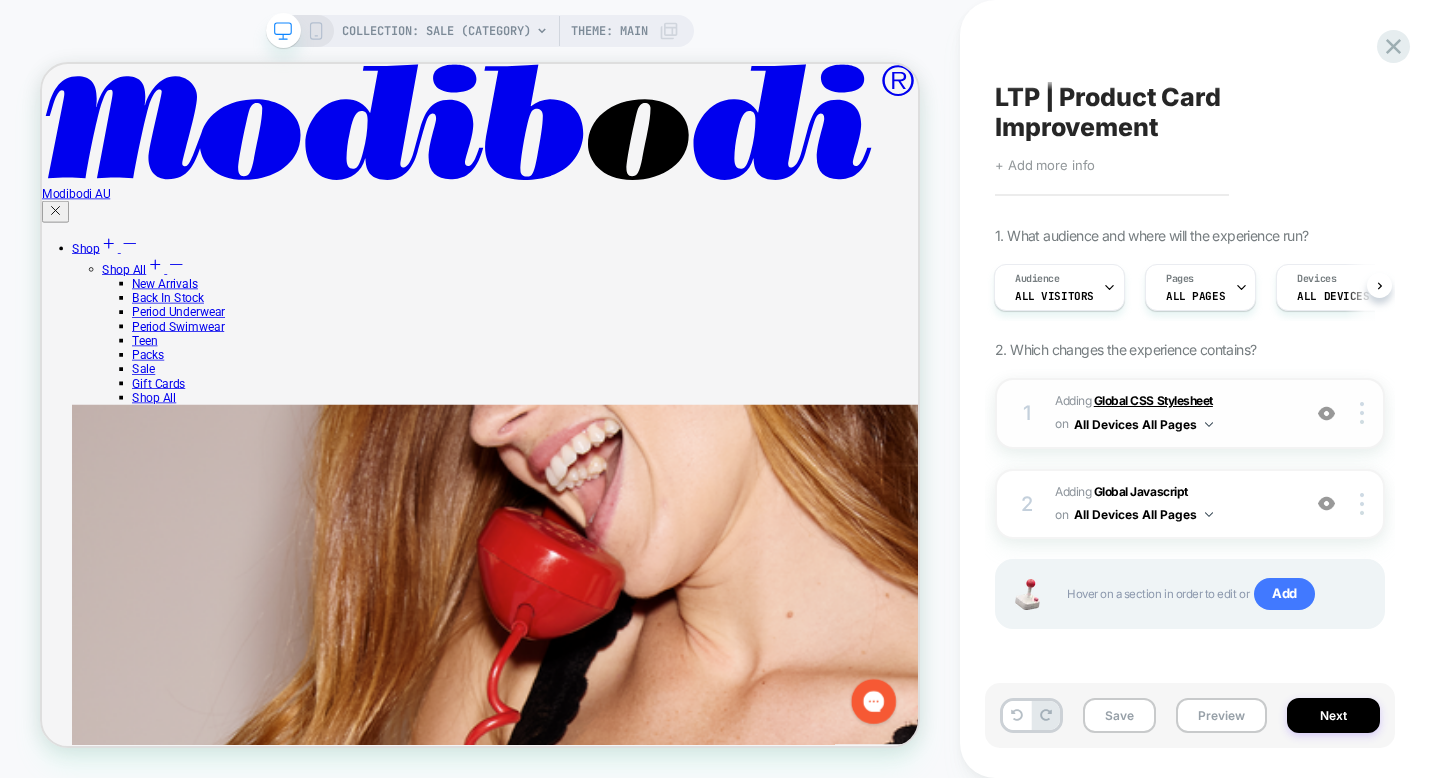 click on "Global CSS Stylesheet" at bounding box center [1153, 400] 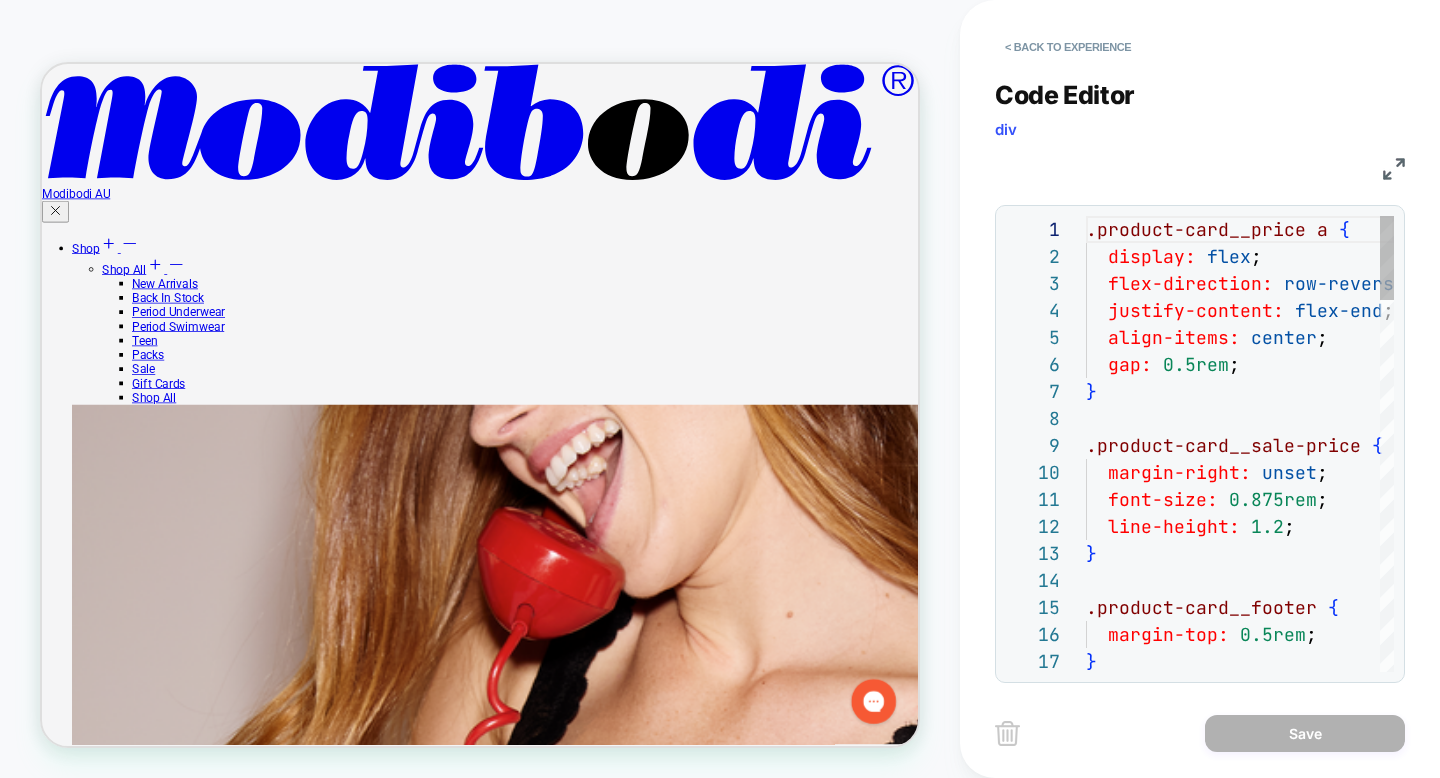 scroll, scrollTop: 270, scrollLeft: 0, axis: vertical 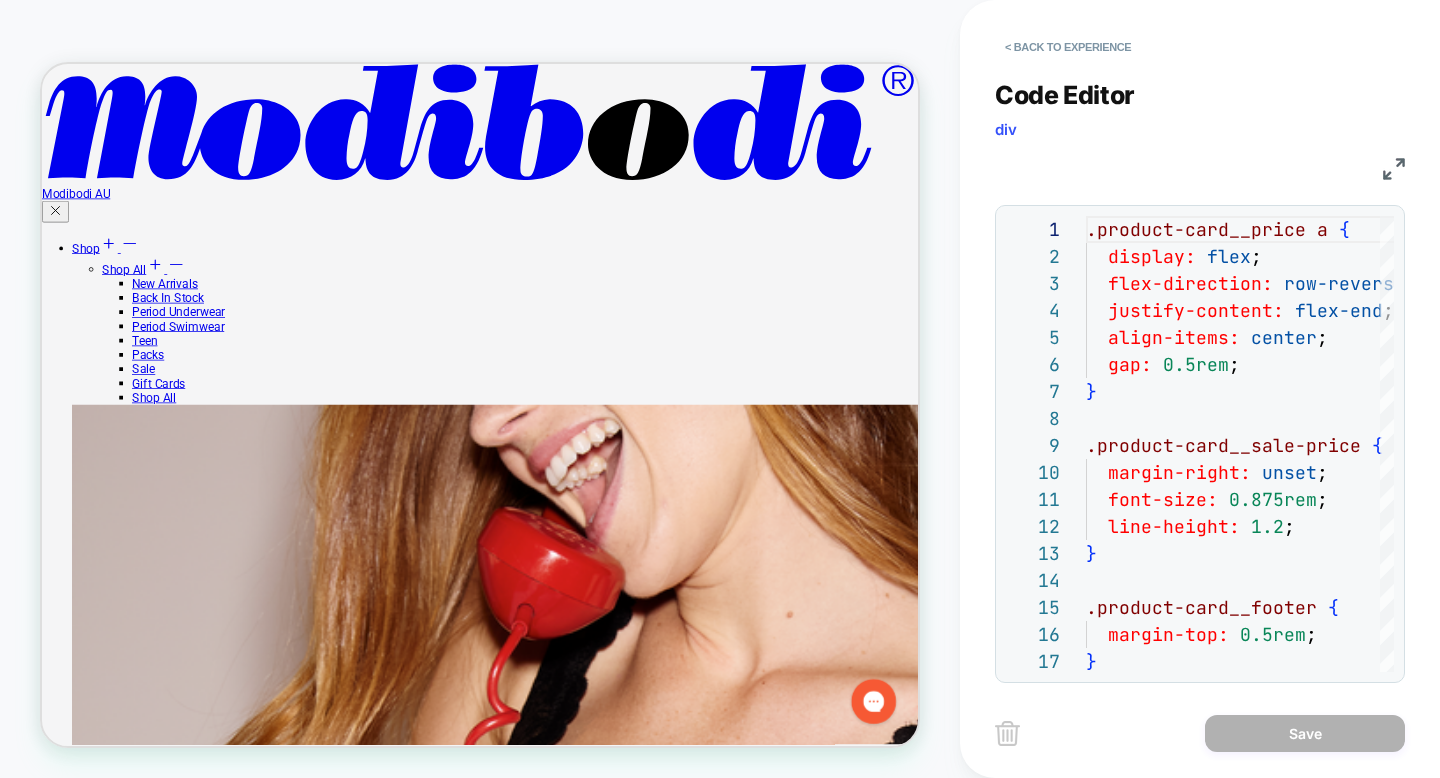 click at bounding box center [1394, 169] 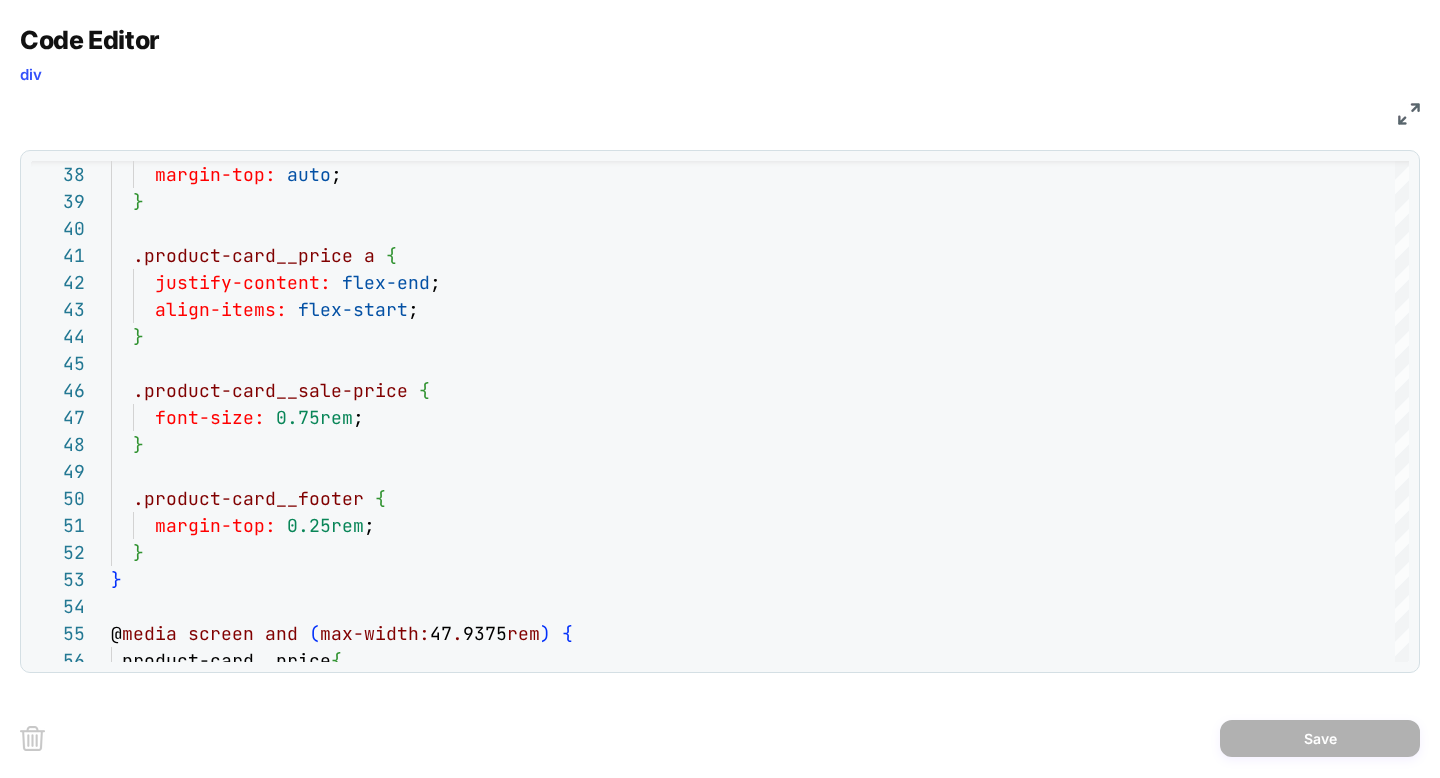 click on "**********" at bounding box center [720, 349] 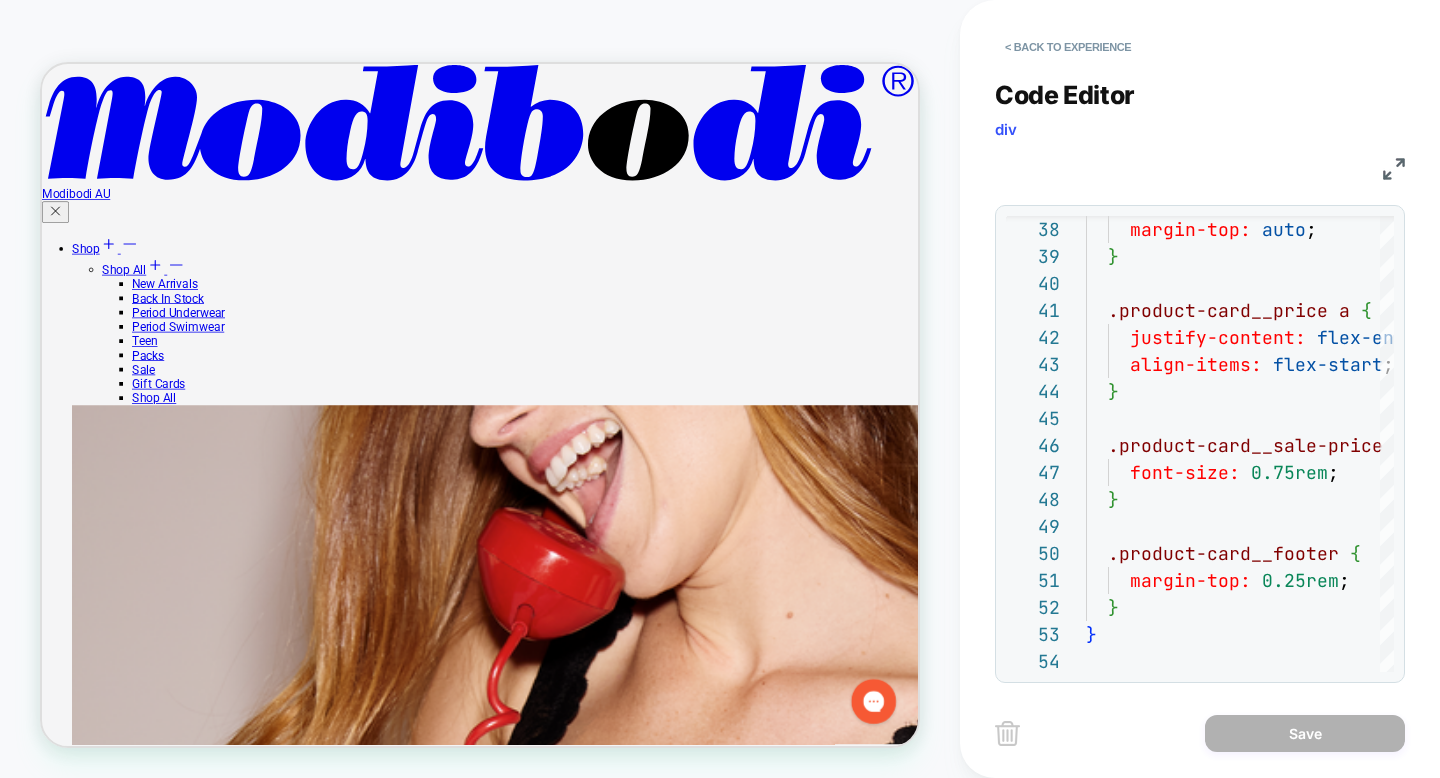 scroll, scrollTop: 2677, scrollLeft: 0, axis: vertical 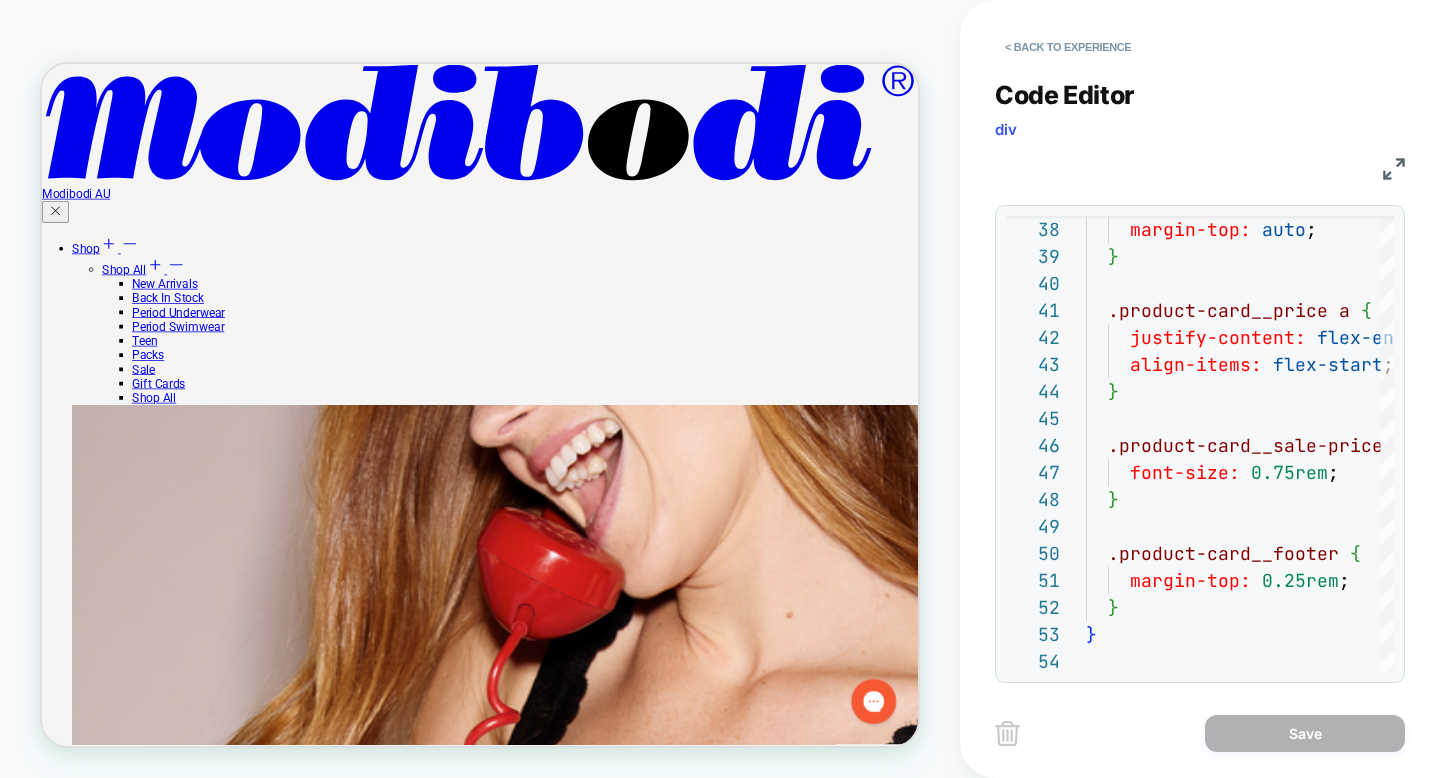 click at bounding box center (1394, 169) 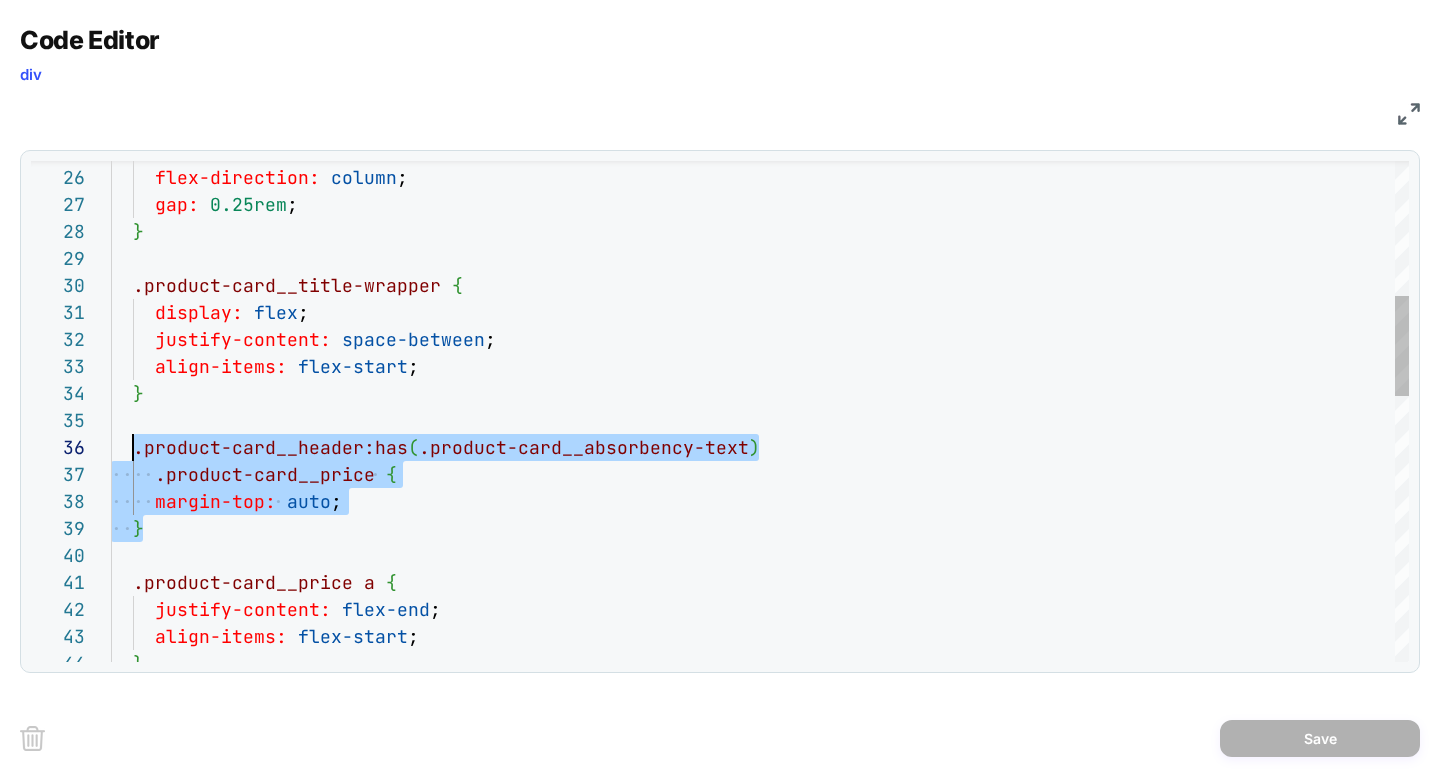 scroll, scrollTop: 135, scrollLeft: 22, axis: both 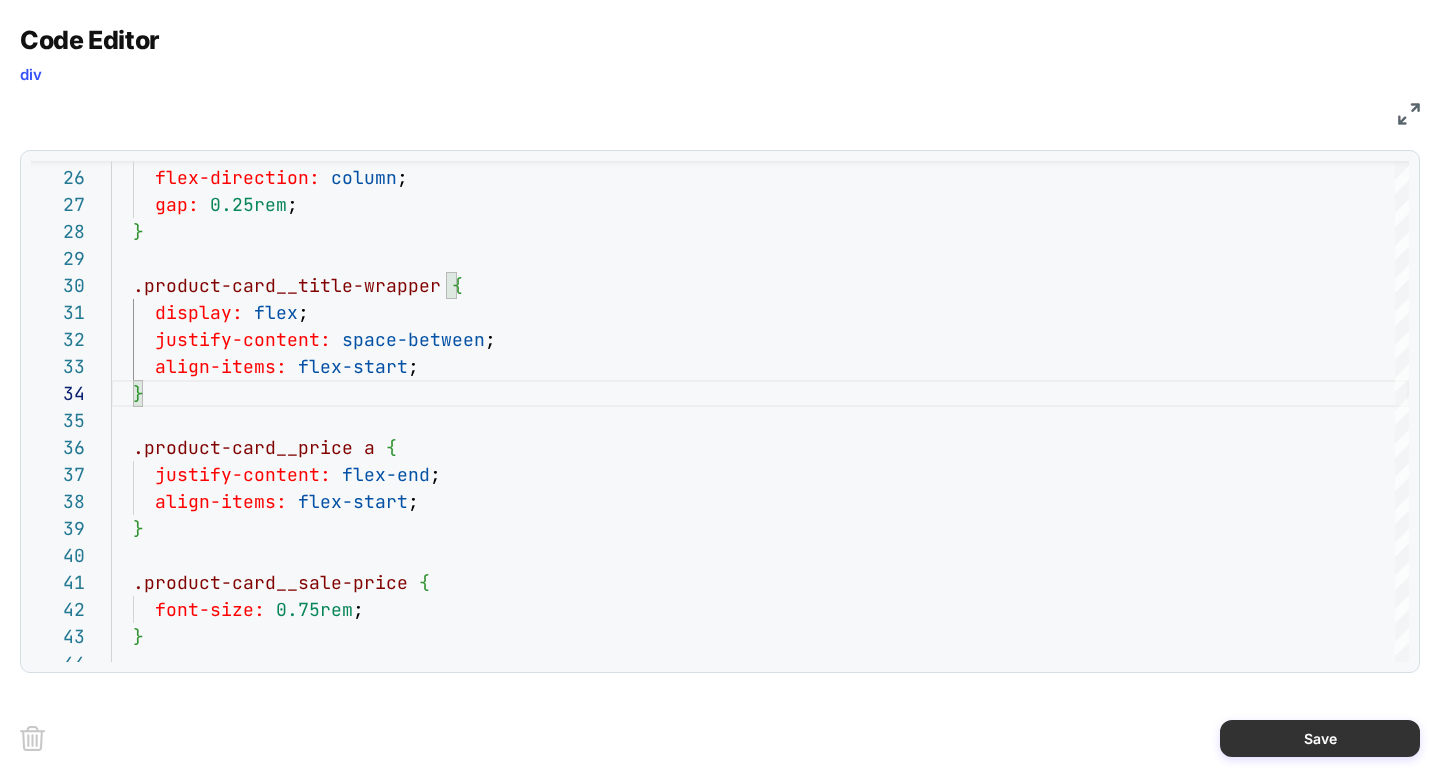click on "Save" at bounding box center [1320, 738] 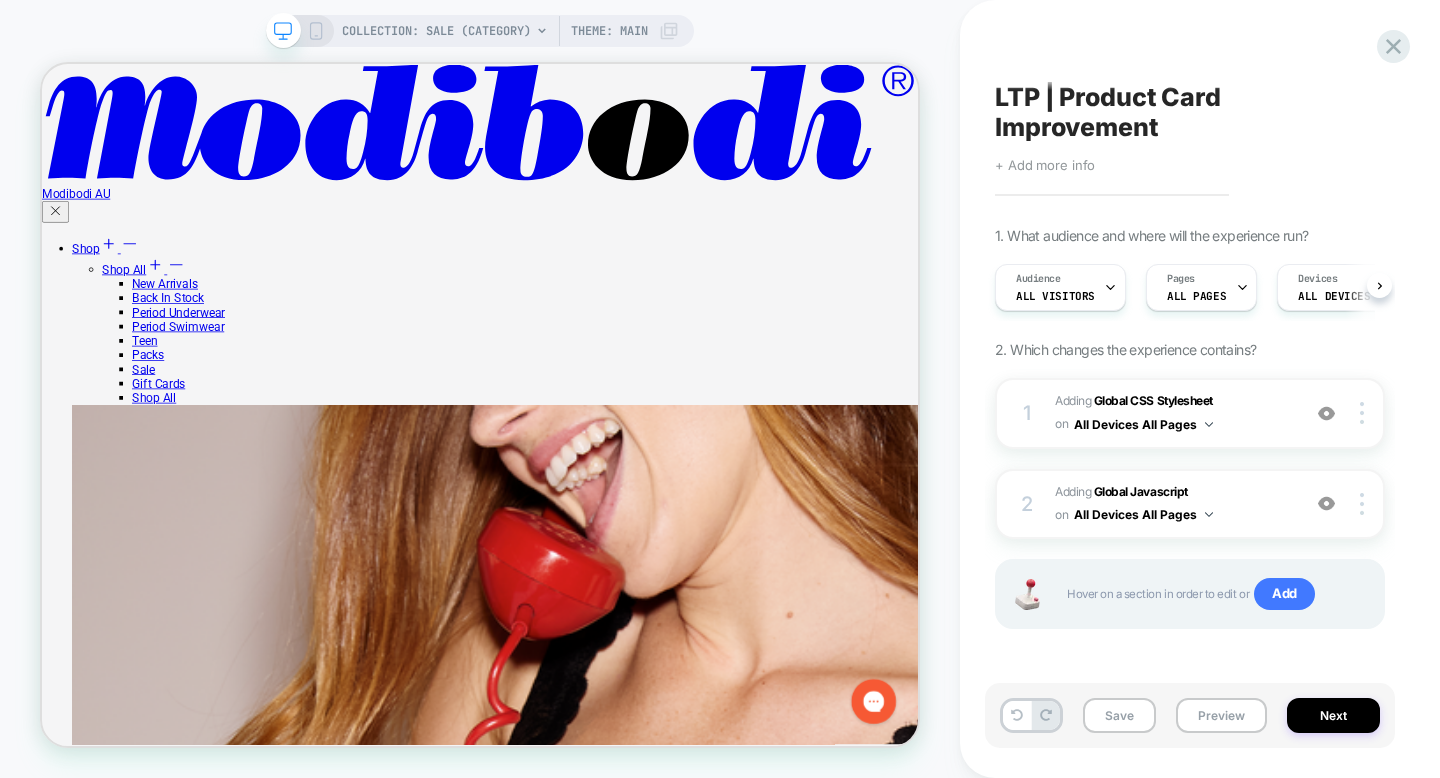 scroll, scrollTop: 0, scrollLeft: 1, axis: horizontal 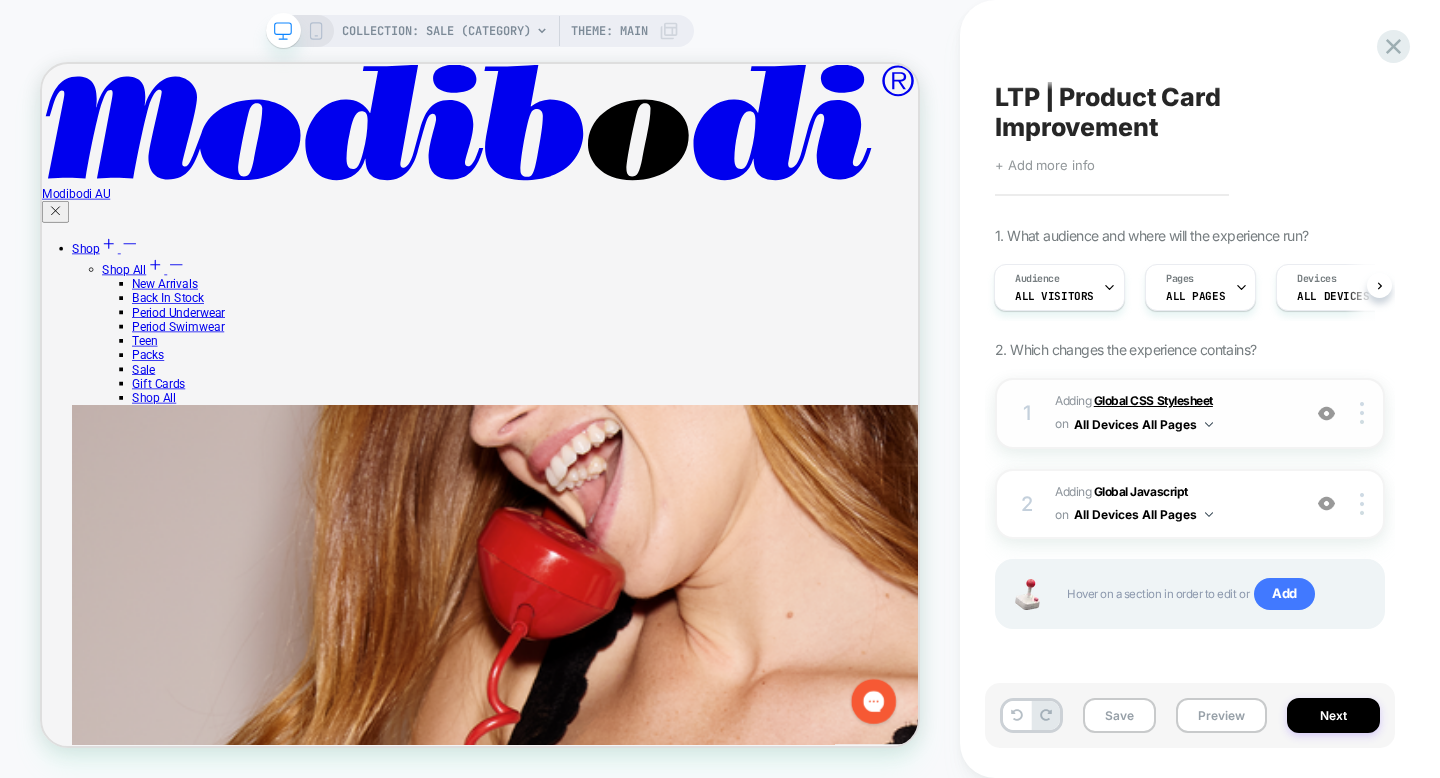 click on "Global CSS Stylesheet" at bounding box center (1153, 400) 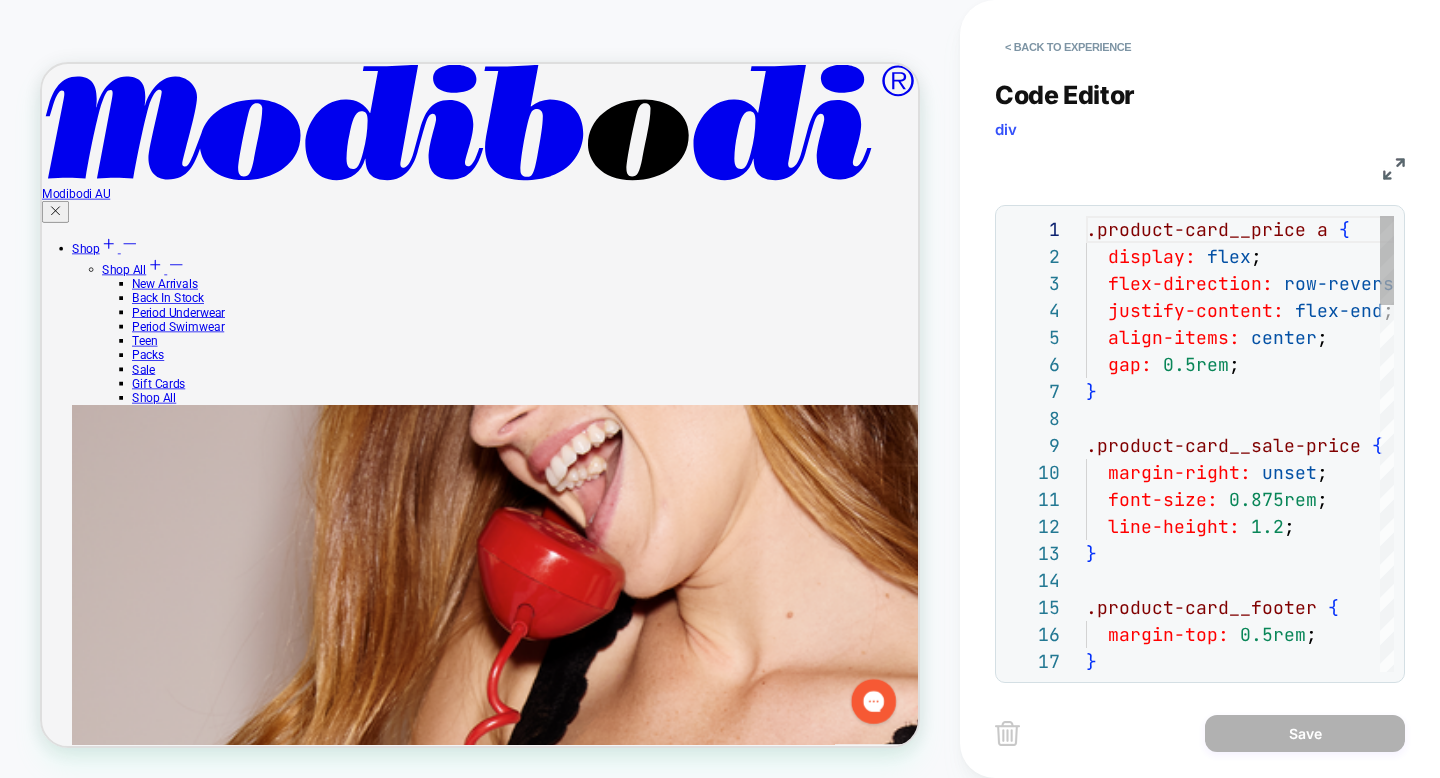 scroll, scrollTop: 270, scrollLeft: 0, axis: vertical 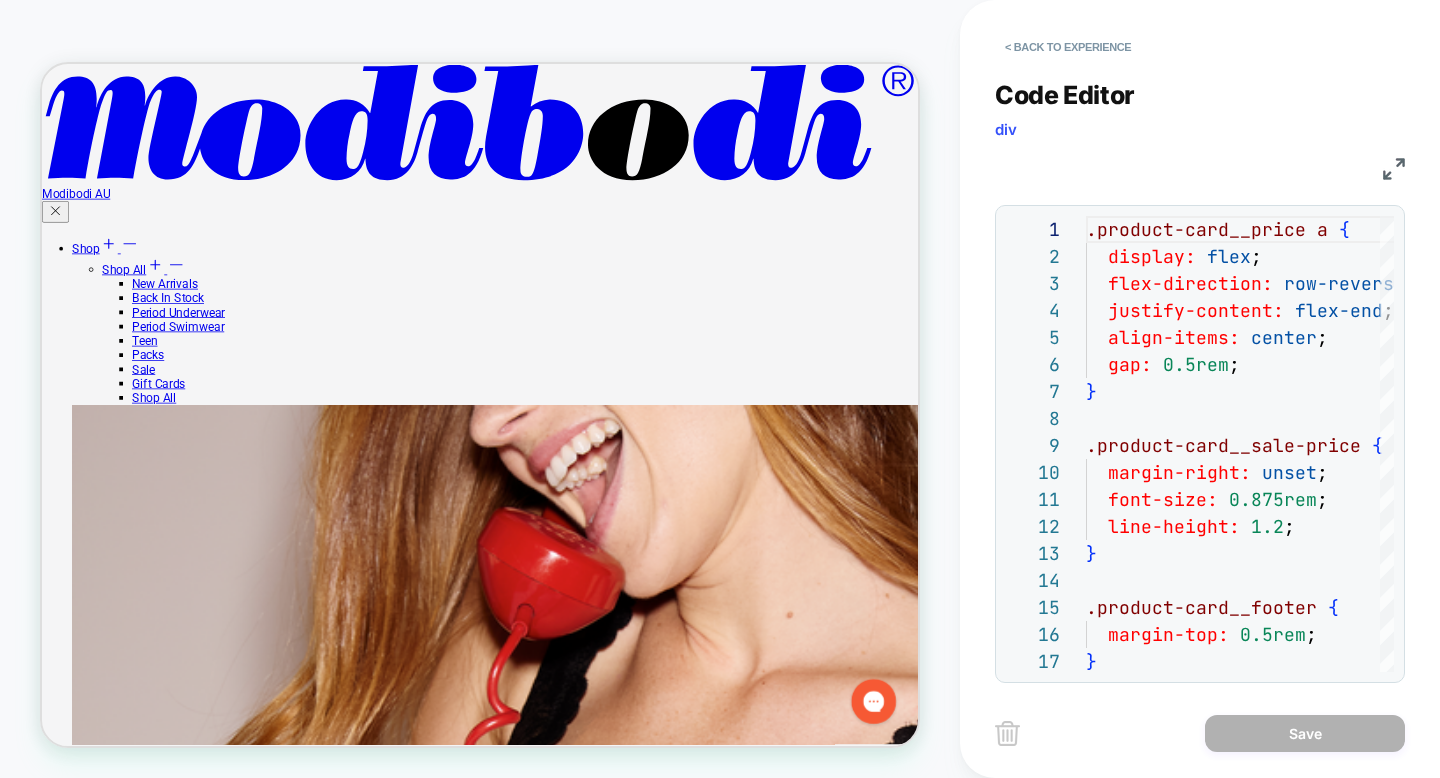 click at bounding box center (1394, 169) 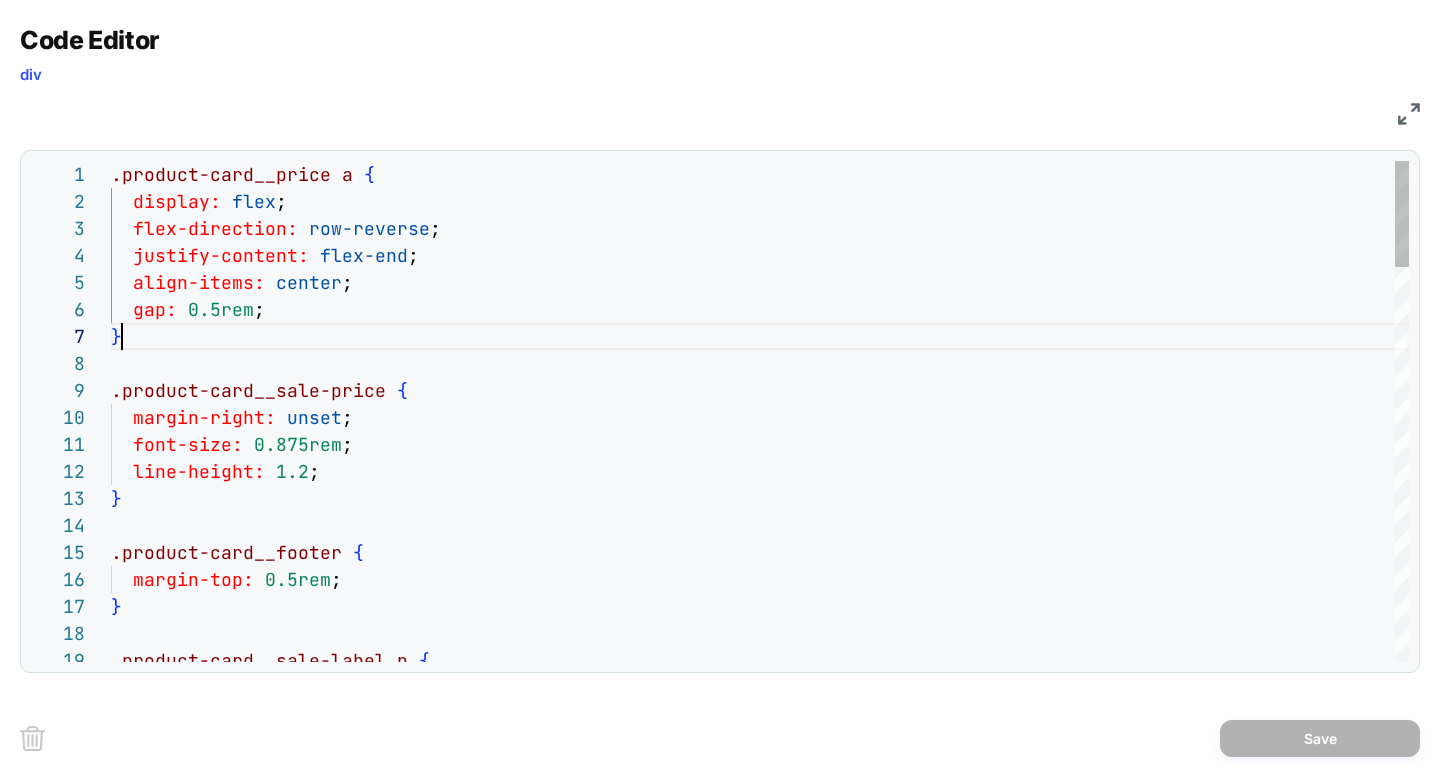 click on "display:   flex ;    flex-direction:   row-reverse ;    justify-content:   flex-end ;    align-items:   center ;    gap:   0.5rem ; } .product-card__sale-price   {    margin-right:   unset ;    font-size:   0.875rem ;    line-height:   1.2 ; } .product-card__footer   {    margin-top:   0.5rem ; } .product-card__price   a   { .product-card__sale-label   p   {" at bounding box center (760, 1343) 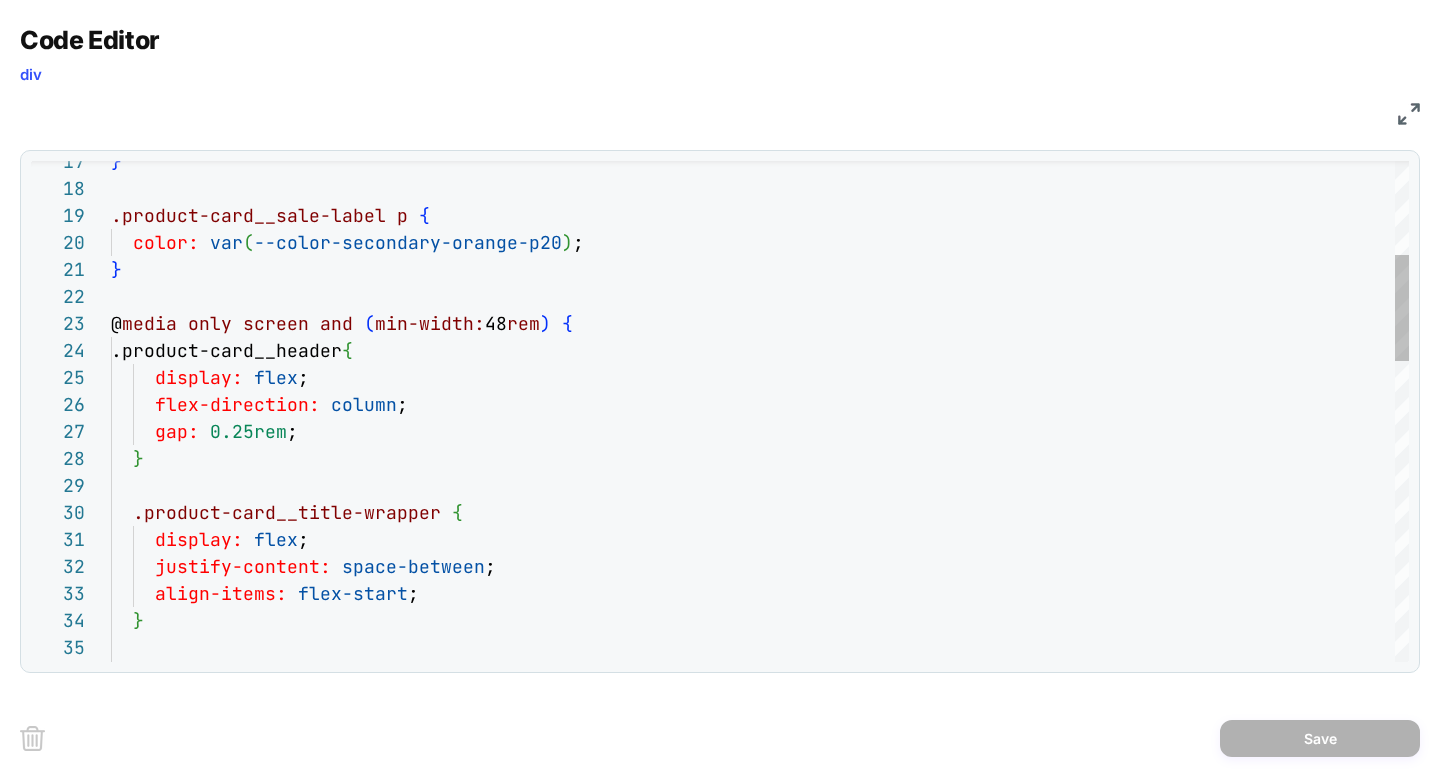 click on ".product-card__price   a   {    }      align-items:   flex-start ;      justify-content:   space-between ;      display:   flex ;    }    .product-card__title-wrapper   {      gap:   0.25rem ;      flex-direction:   column ;      display:   flex ;   .product-card__header  { @ media   only   screen   and   ( min-width:  48 rem )   { }    color:   var ( --color-secondary-orange-p20 ) ; .product-card__sale-label   p   { }" at bounding box center (760, 898) 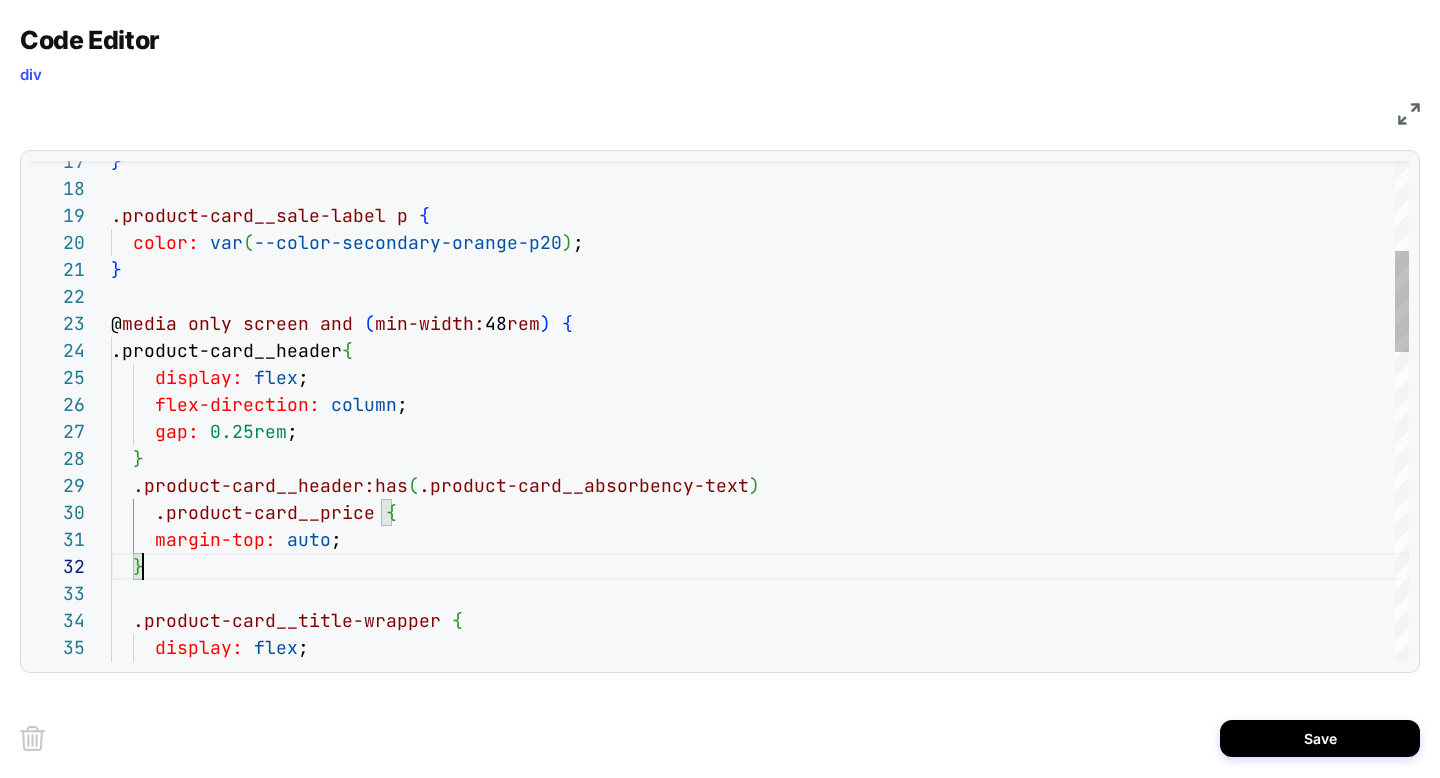 scroll, scrollTop: 27, scrollLeft: 32, axis: both 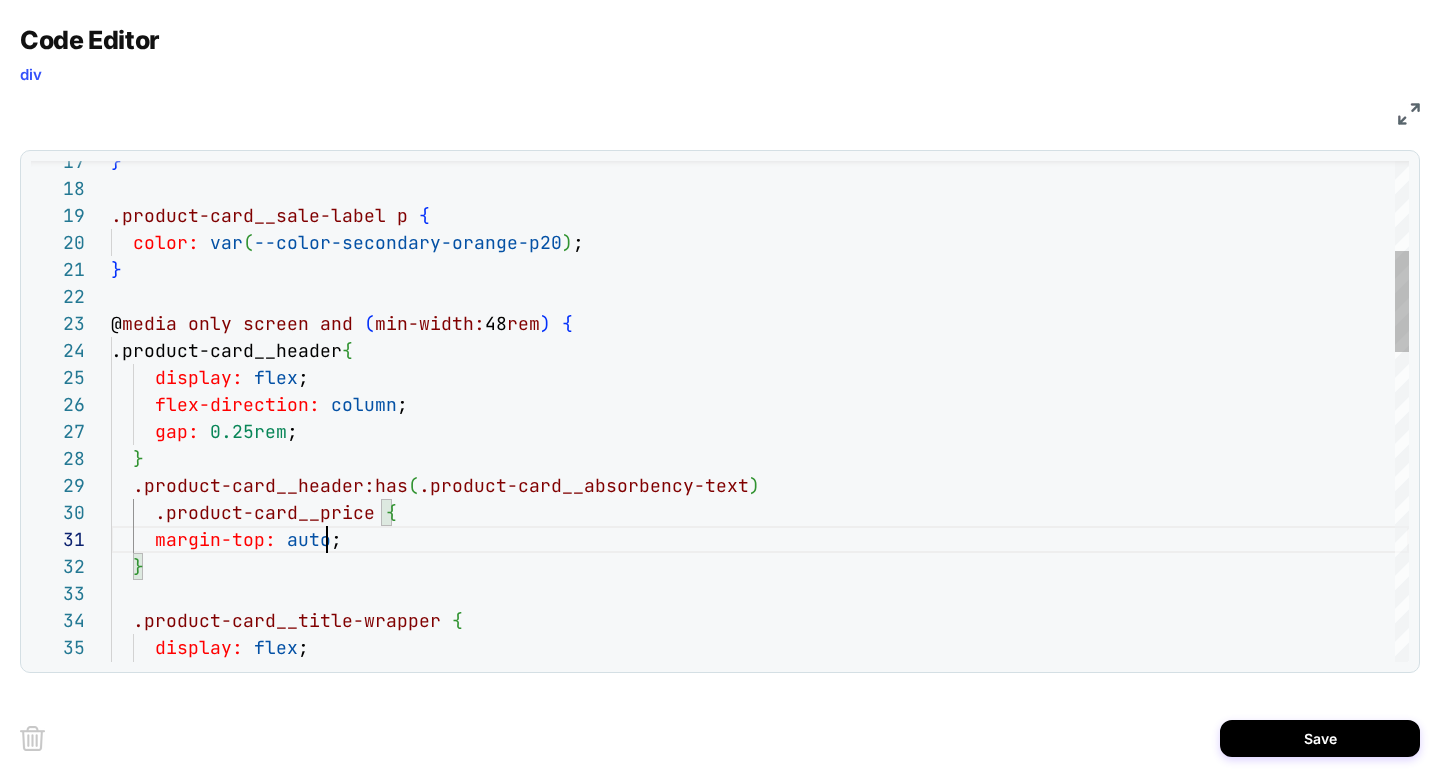 click on "justify-content:   space-between ;      display:   flex ;    }    .product-card__title-wrapper   {      gap:   0.25rem ;      flex-direction:   column ;      display:   flex ;   .product-card__header  { @ media   only   screen   and   ( min-width:  48 rem )   { }    color:   var ( --color-secondary-orange-p20 ) ; .product-card__sale-label   p   { }    .product-card__header:has ( .product-card__absorbency-text )      .product-card__price   {      margin-top:   auto ;    }" at bounding box center [760, 952] 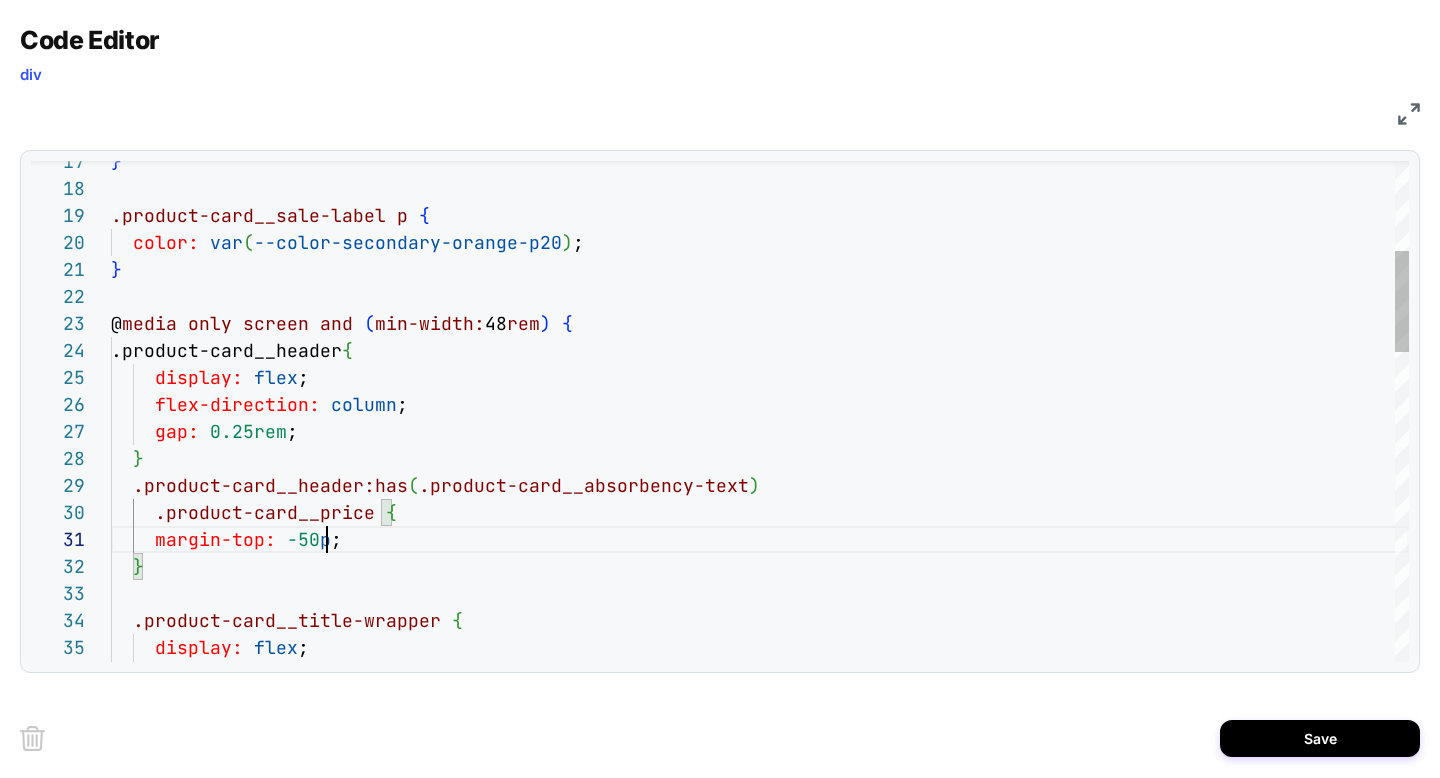 scroll, scrollTop: 0, scrollLeft: 227, axis: horizontal 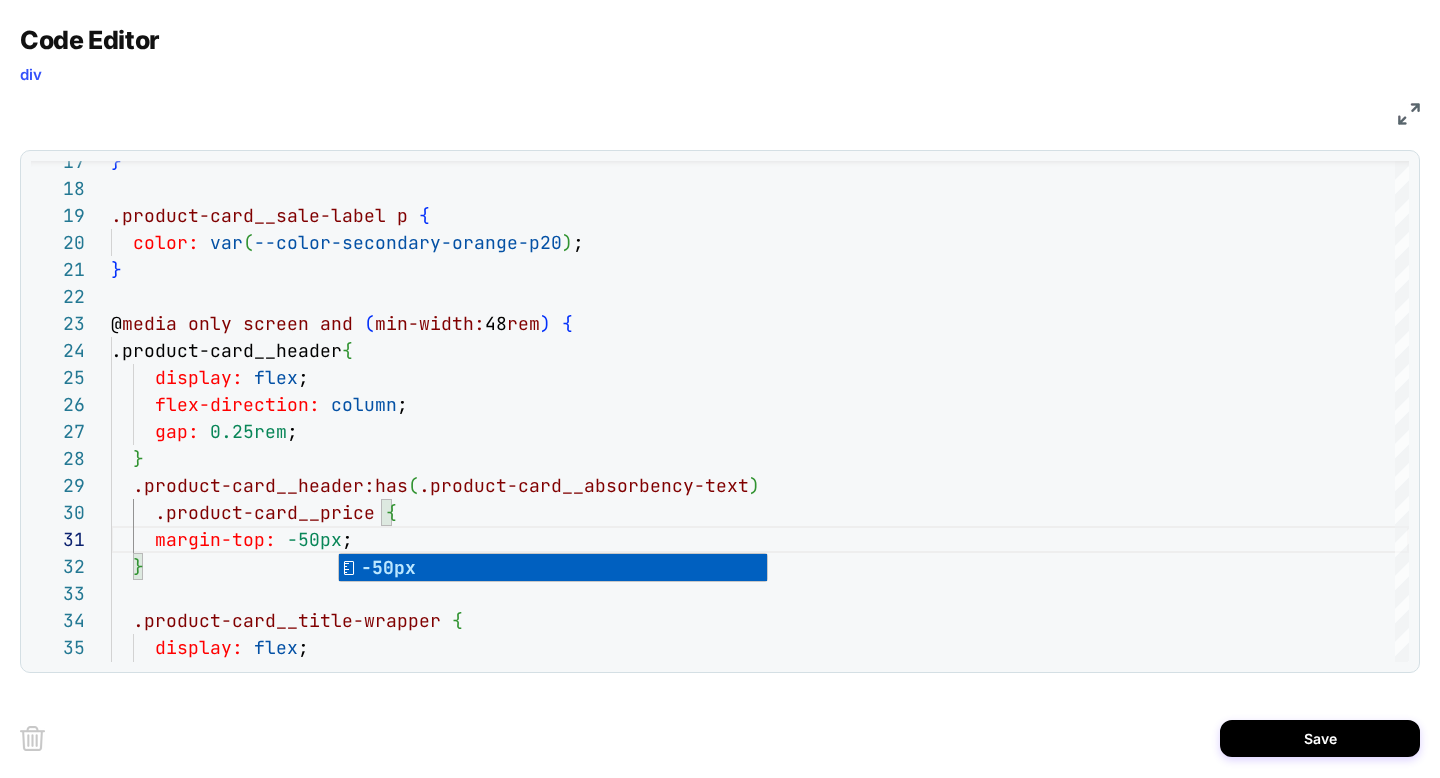 type on "**********" 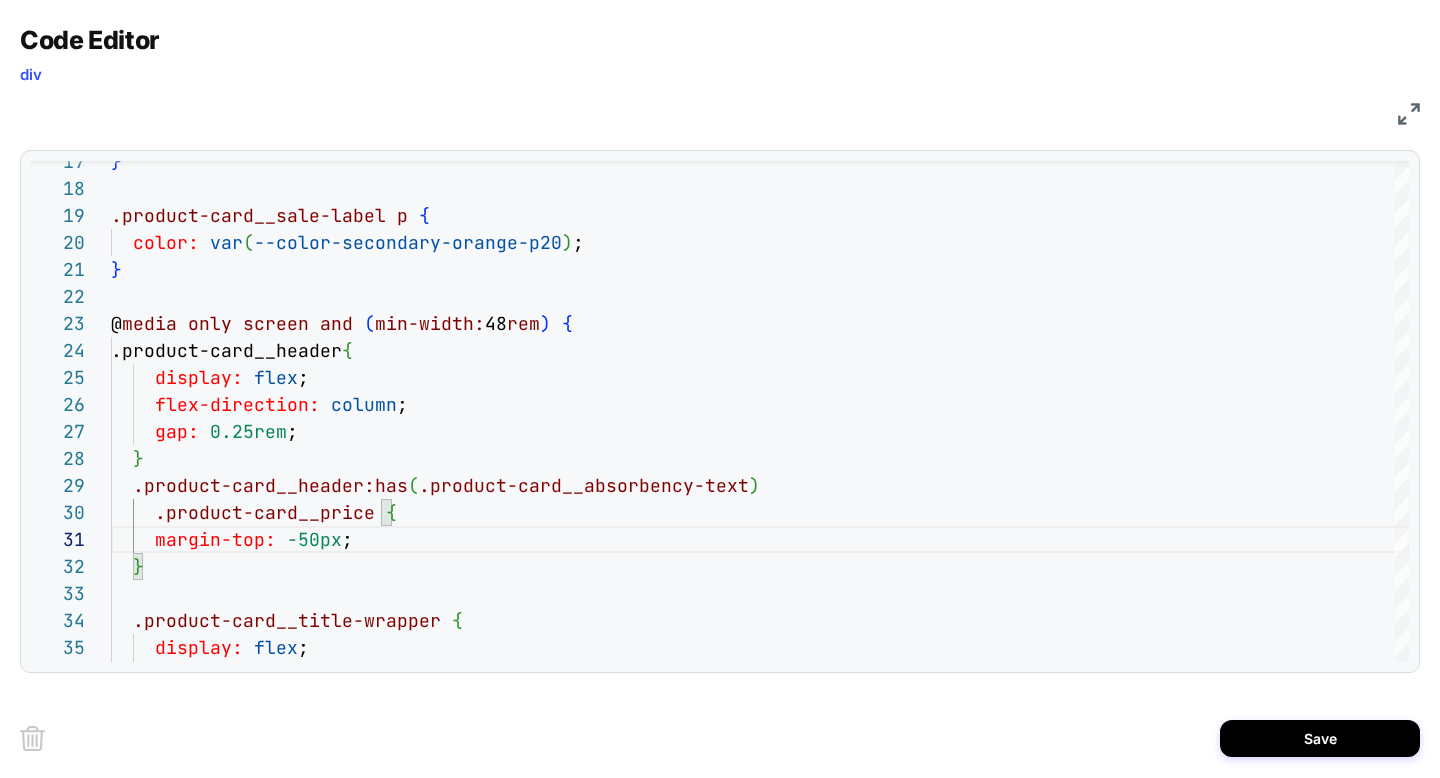 click at bounding box center (1409, 114) 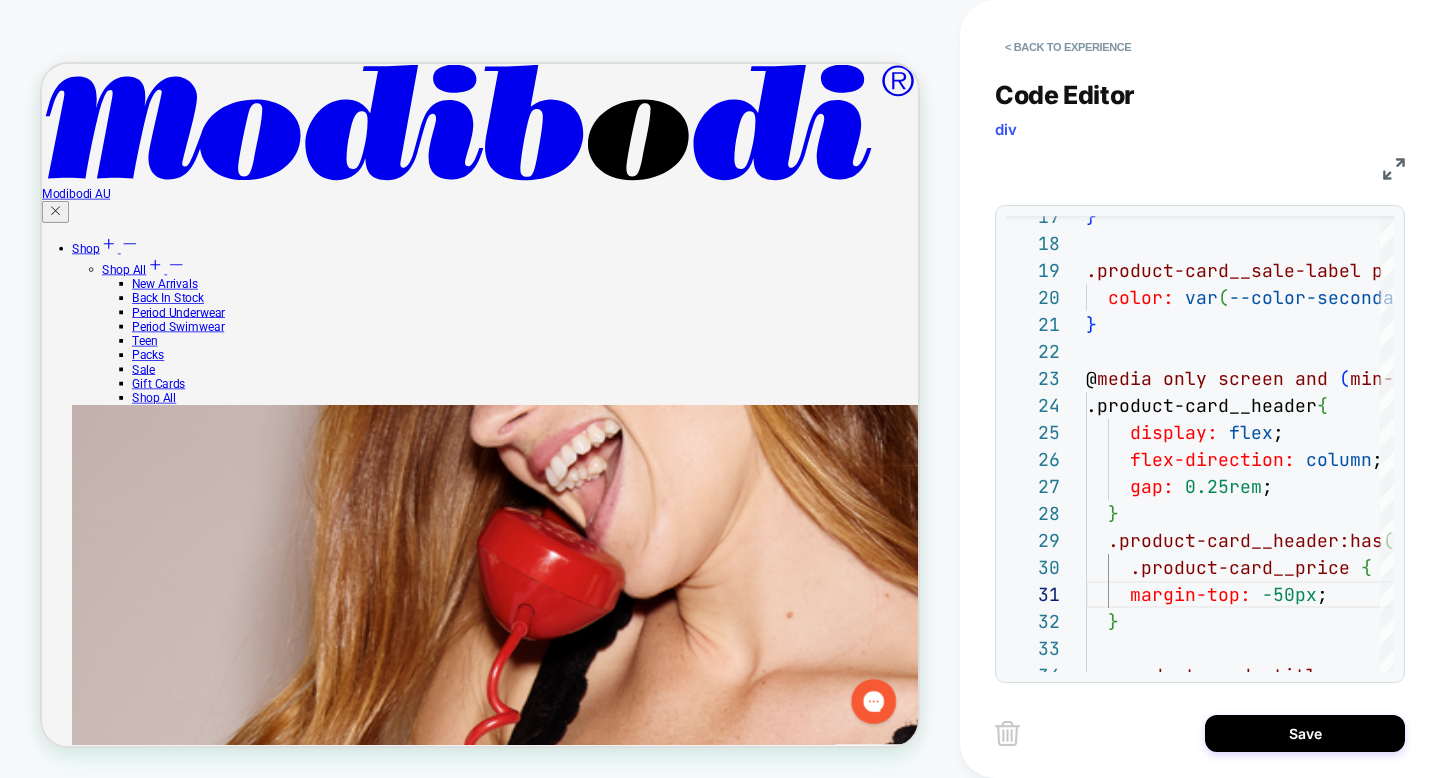 click at bounding box center (1394, 169) 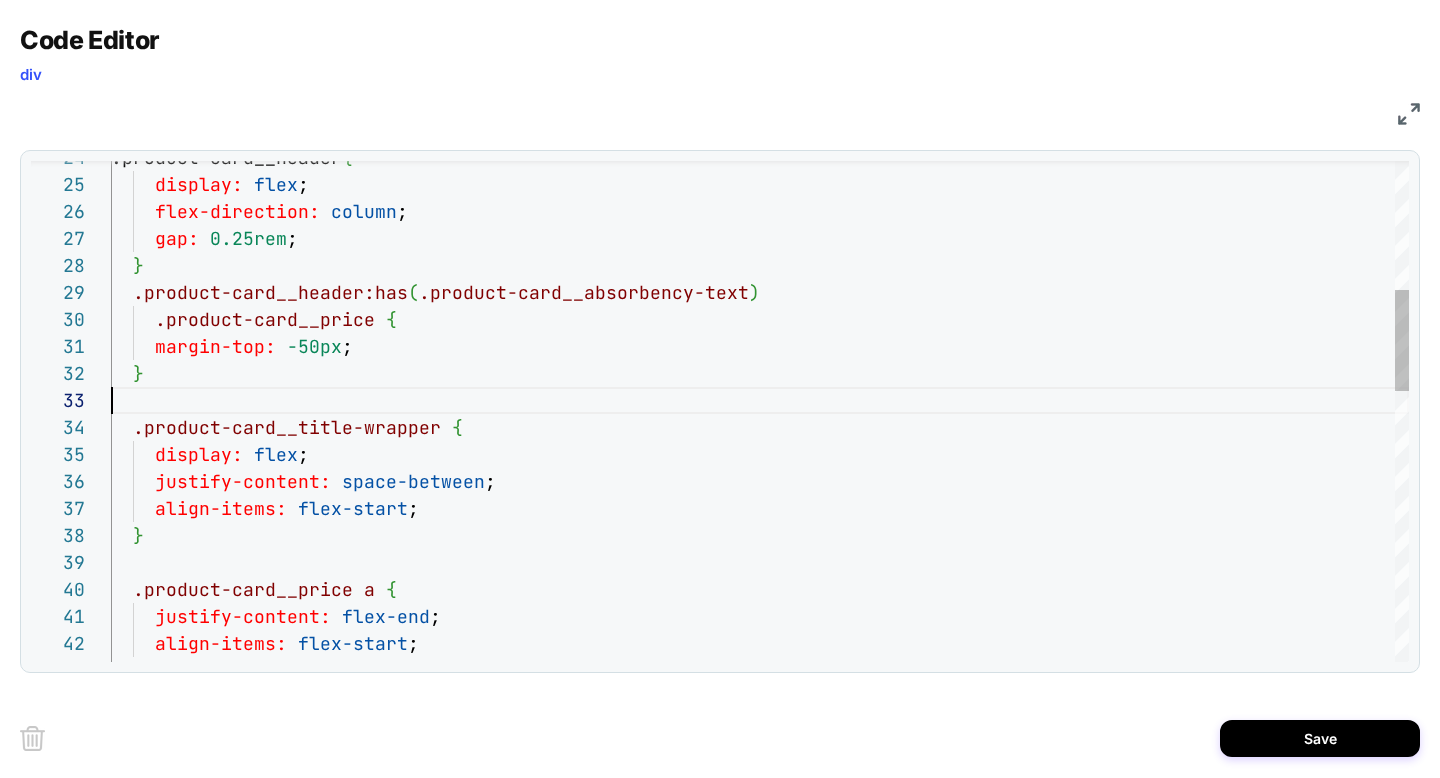 click on ".product-card__header  {      display:   flex ;      flex-direction:   column ;      gap:   0.25rem ;    }    .product-card__header:has ( .product-card__absorbency-text )      .product-card__price   {      margin-top:   -50px ;    }    .product-card__title-wrapper   {      display:   flex ;      justify-content:   space-between ;      align-items:   flex-start ;    }    .product-card__price   a   {      justify-content:   flex-end ;      align-items:   flex-start ;    }" at bounding box center (760, 759) 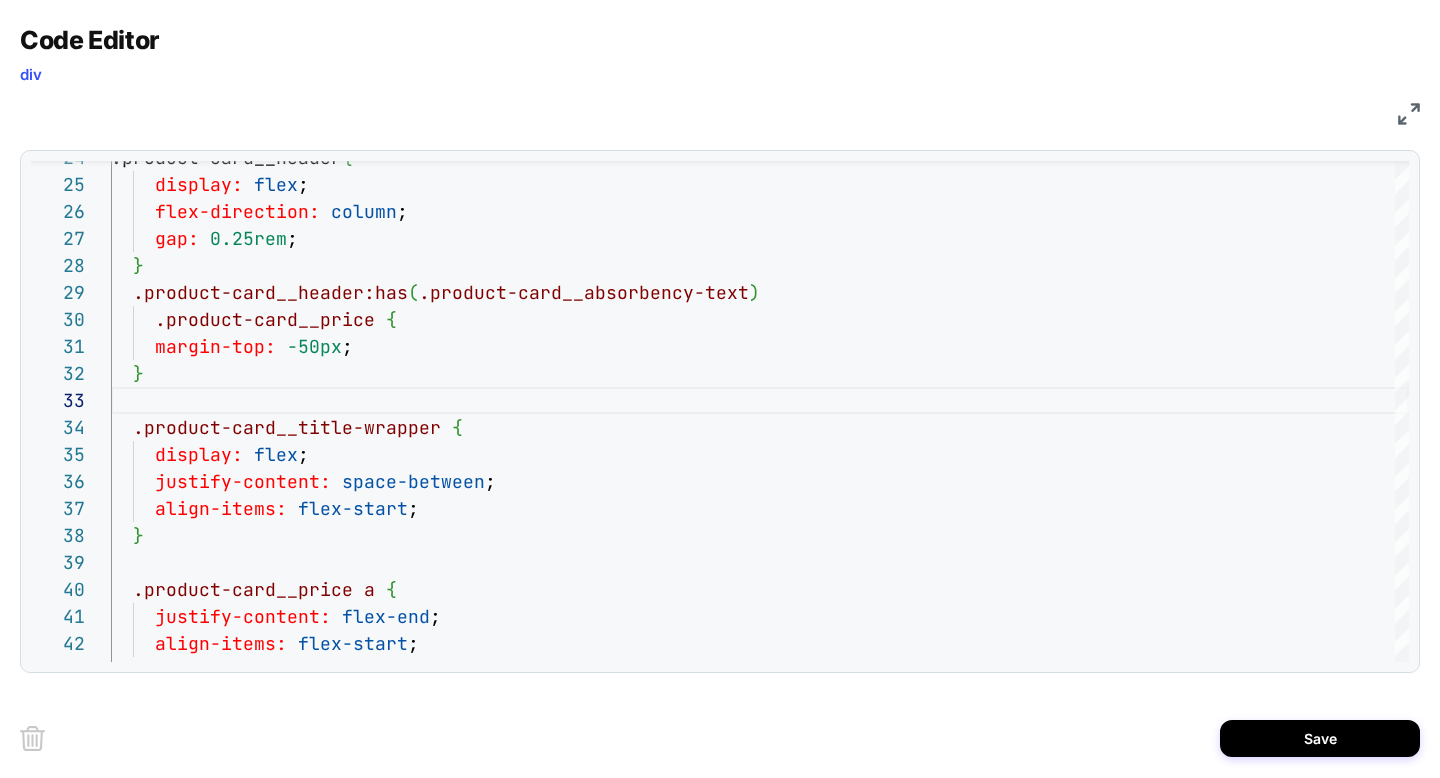 click at bounding box center (1409, 114) 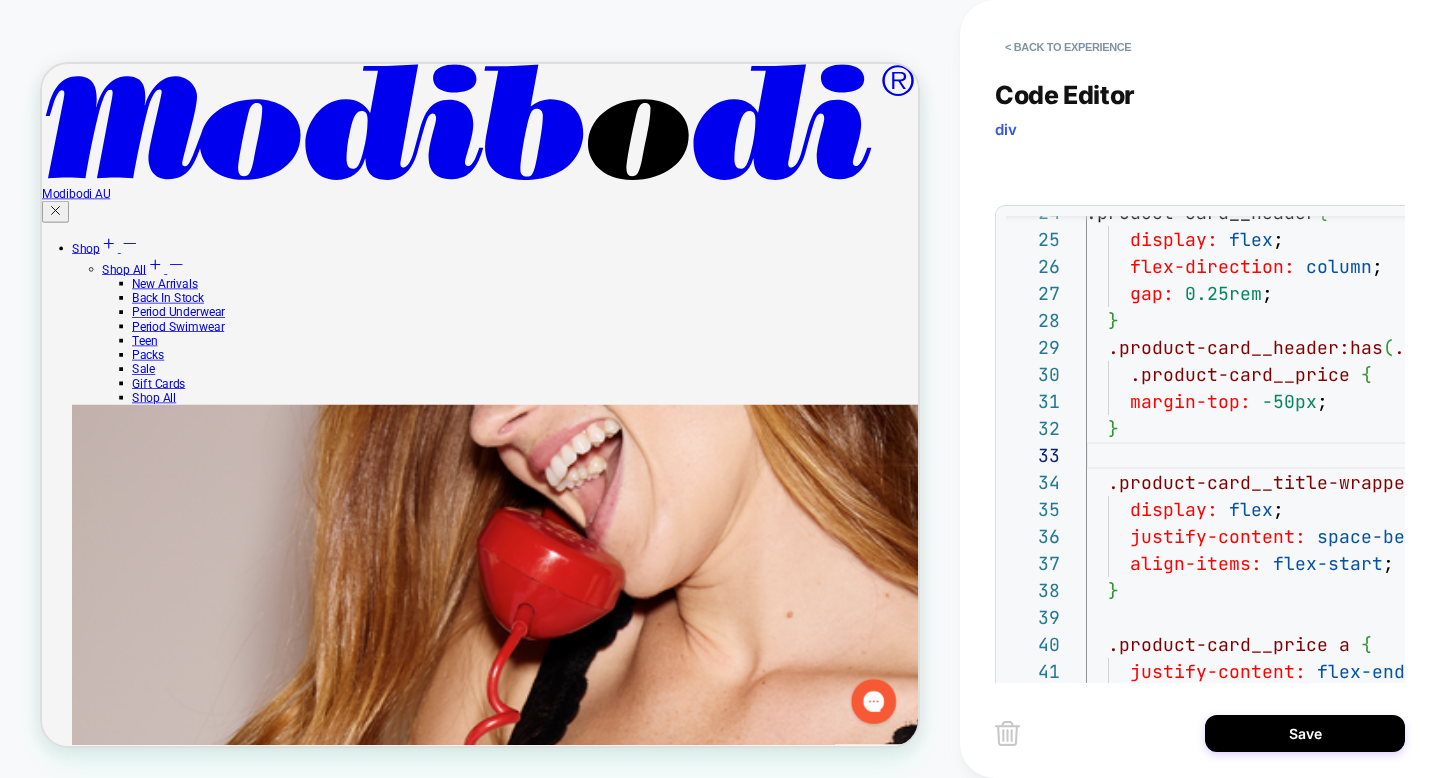 scroll, scrollTop: 361, scrollLeft: 0, axis: vertical 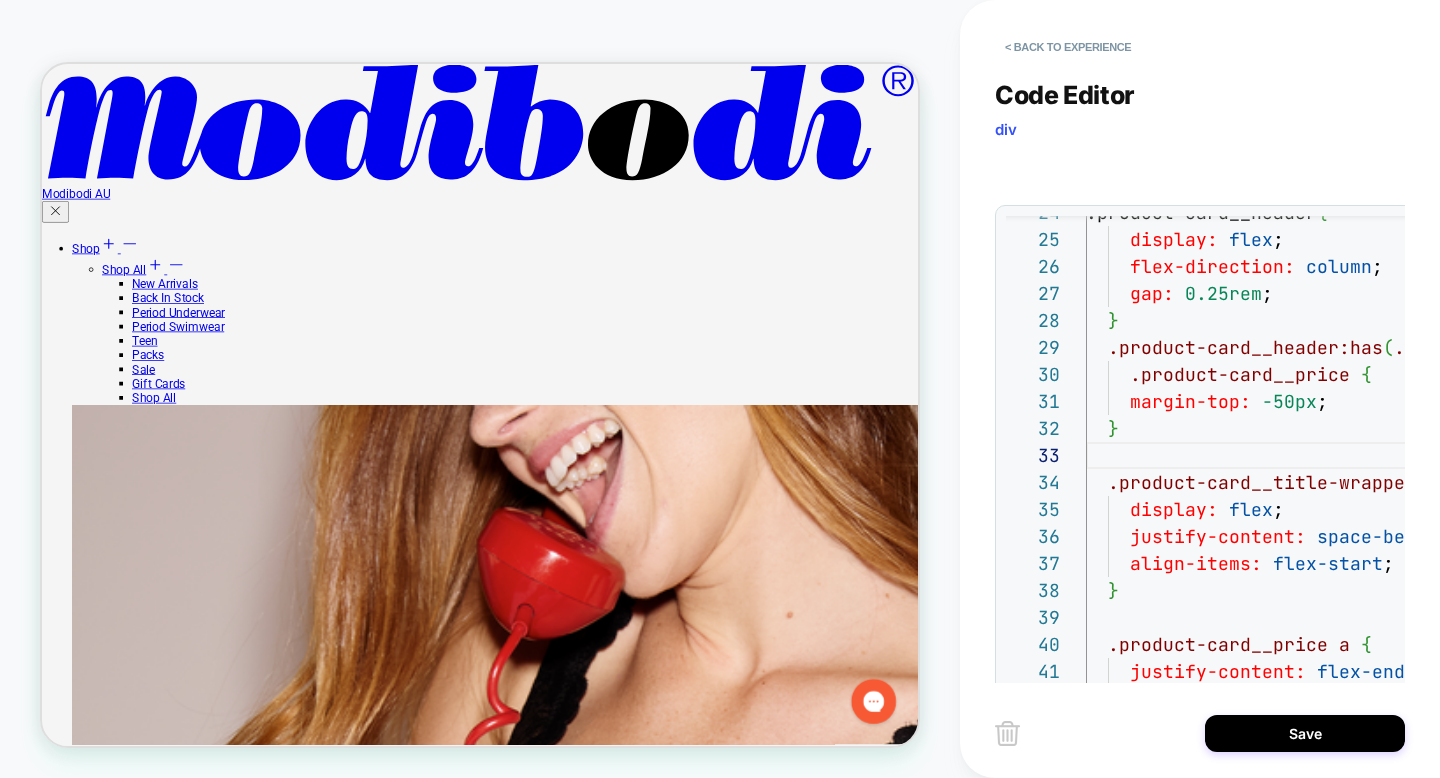 click on ".product-card__header  {      display:   flex ;      flex-direction:   column ;      gap:   0.25rem ;    }    .product-card__header:has ( .product-card__absorbency-text )      .product-card__price   {      margin-top:   -50px ;    }    .product-card__title-wrapper   {      display:   flex ;      justify-content:   space-between ;      align-items:   flex-start ;    }    .product-card__price   a   {      justify-content:   flex-end ;      align-items:   flex-start ;    }" at bounding box center [1735, 814] 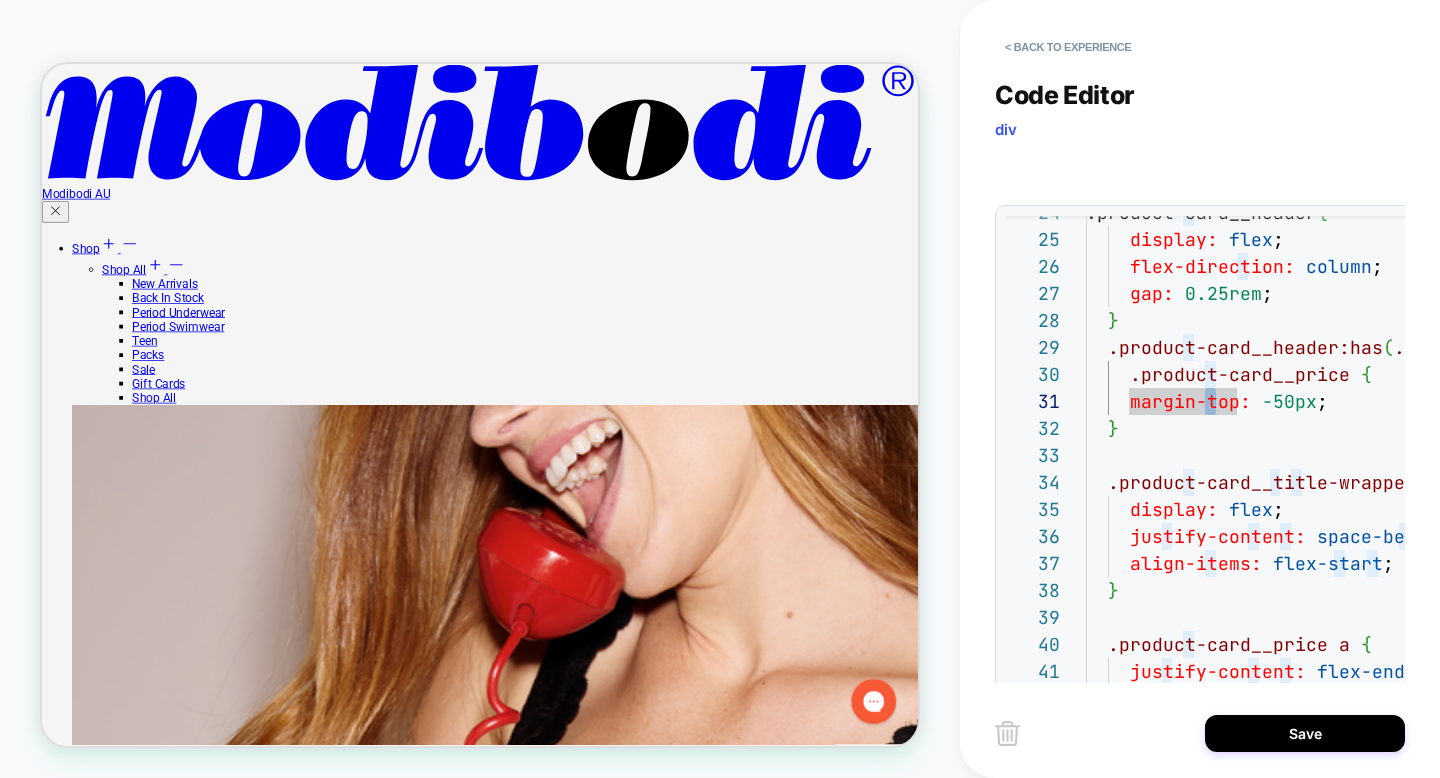 click on "**********" at bounding box center (1200, 369) 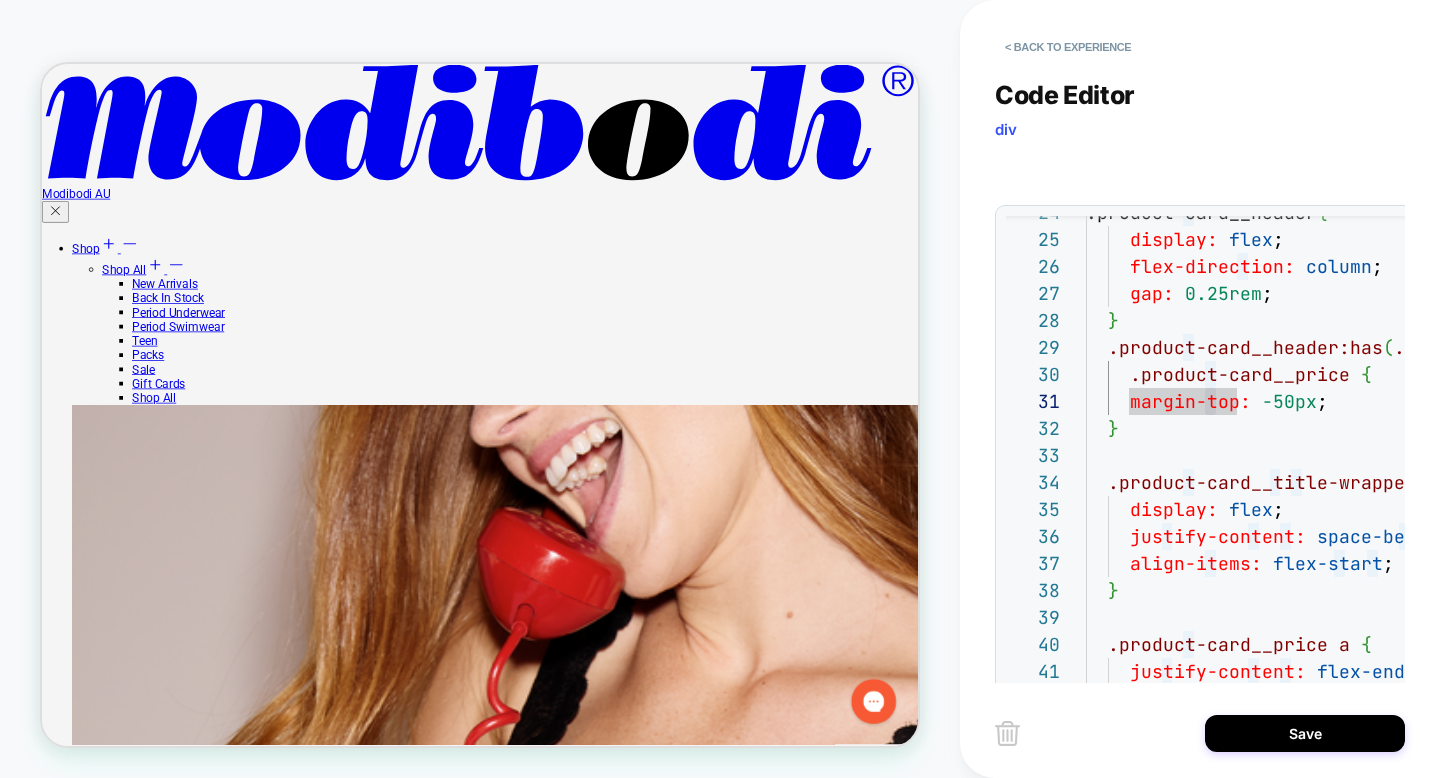 click on "CSS" at bounding box center (1695, 166) 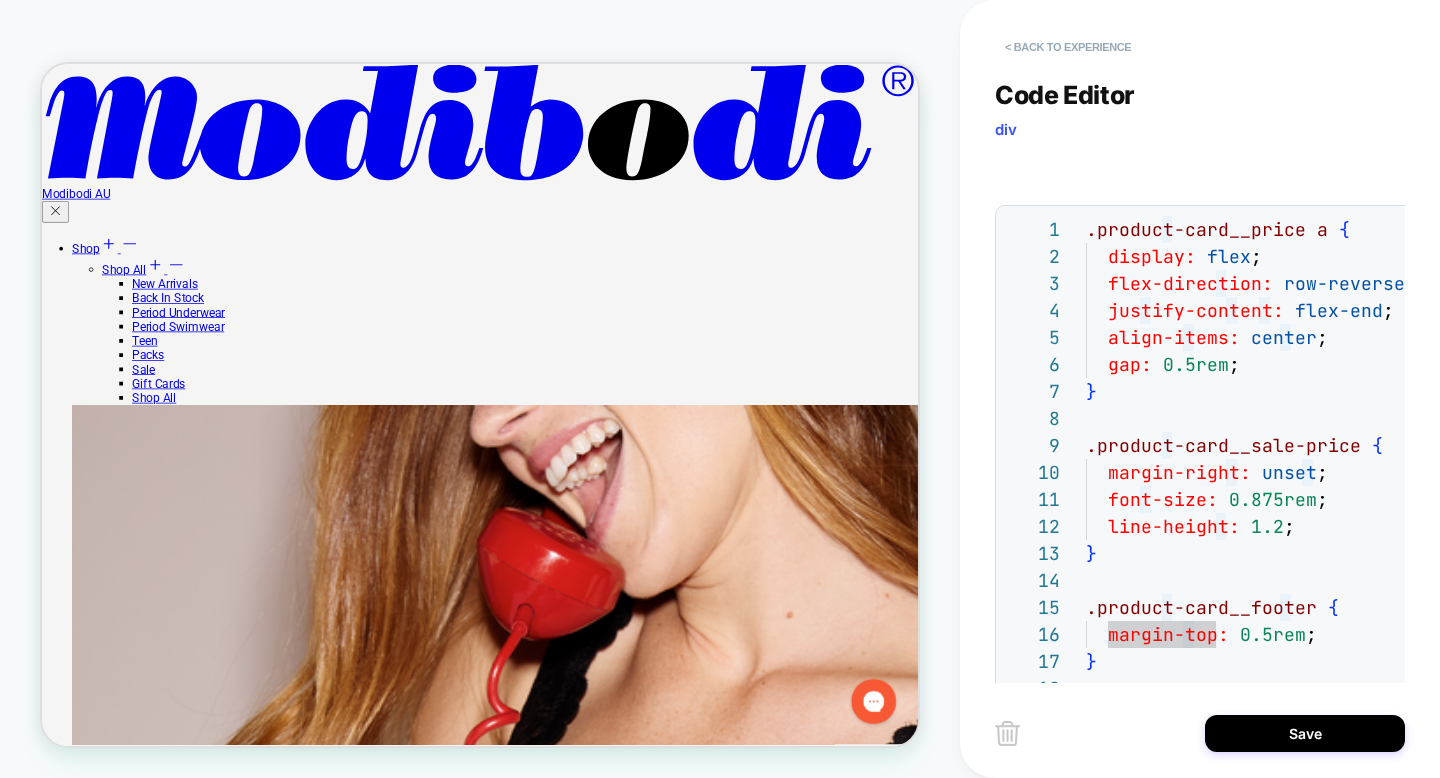 click on "< Back to experience" at bounding box center (1068, 47) 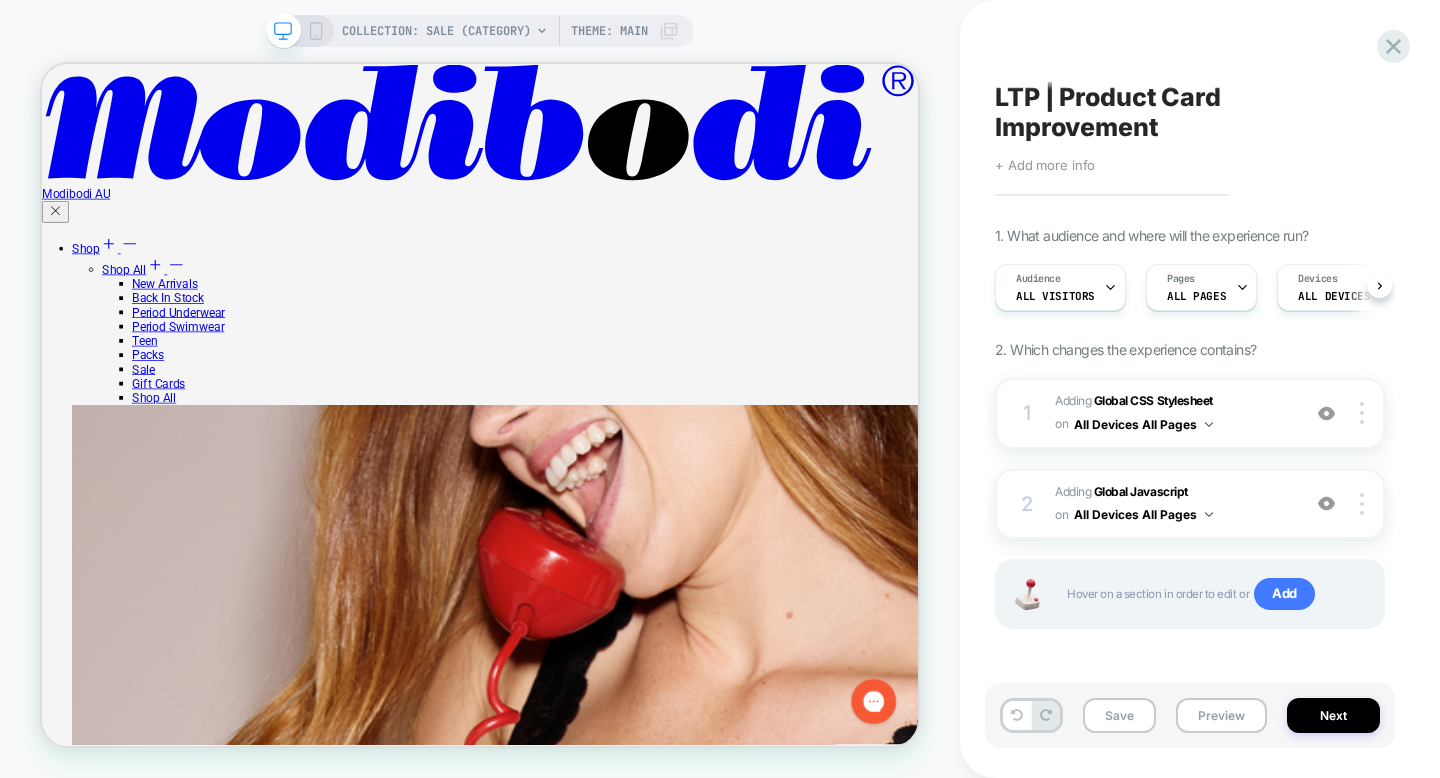 scroll, scrollTop: 0, scrollLeft: 1, axis: horizontal 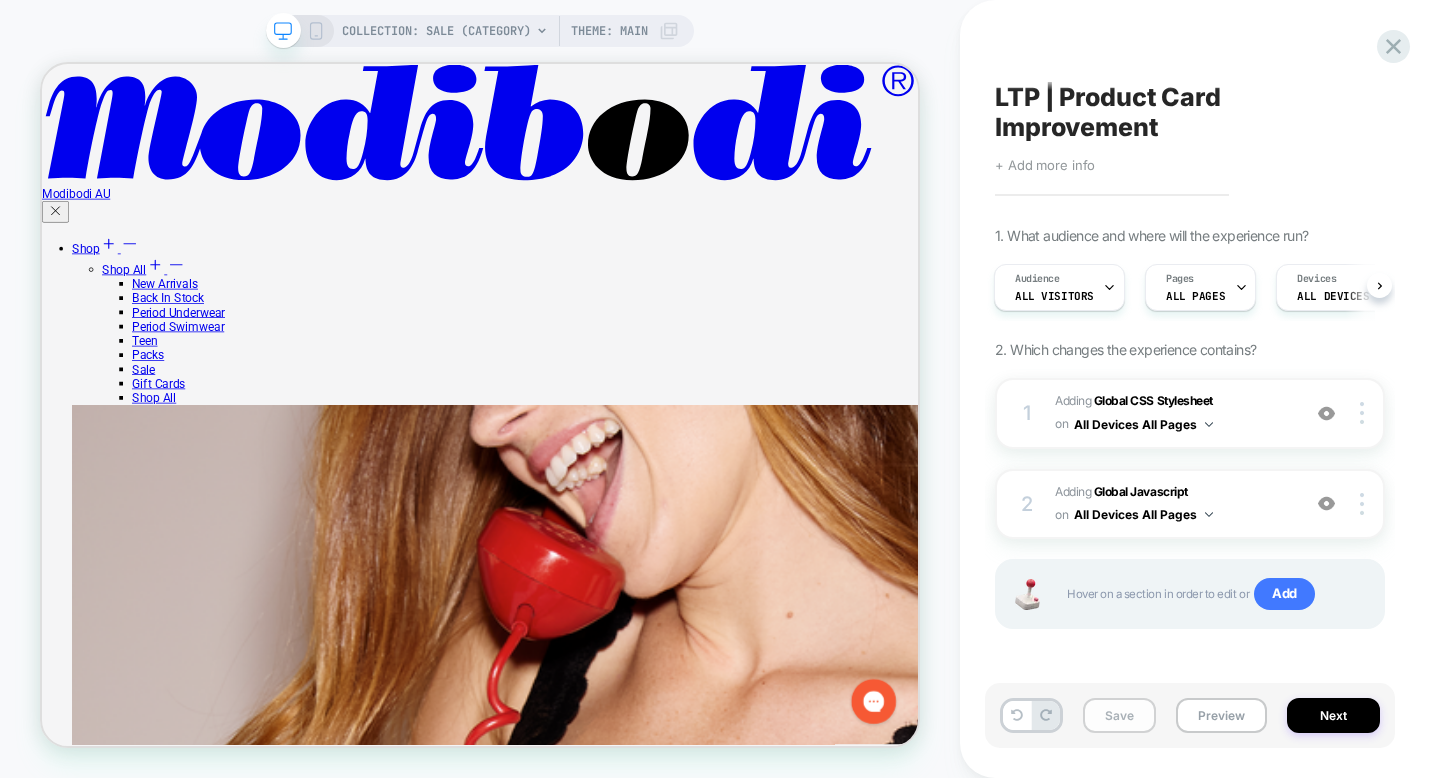 click on "Save" at bounding box center [1119, 715] 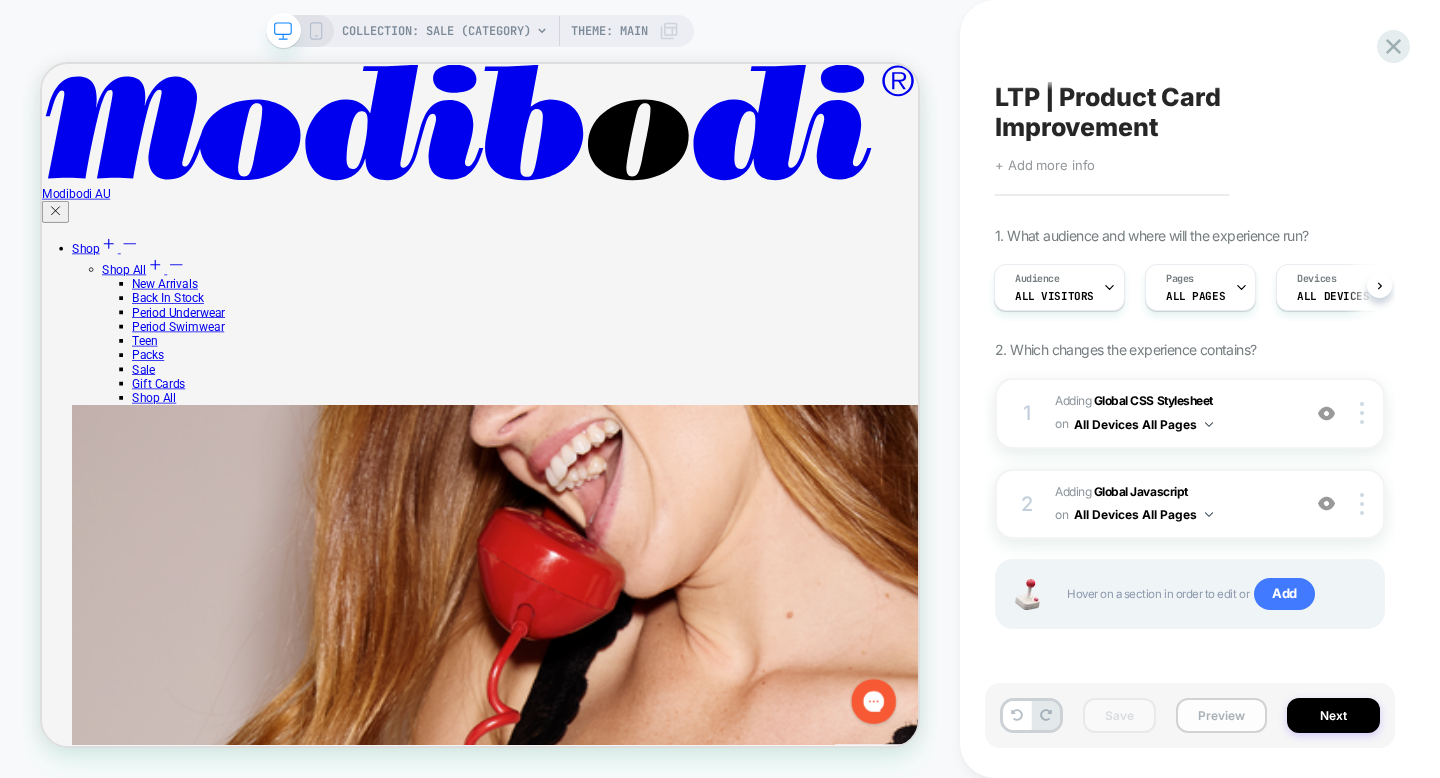 click on "Preview" at bounding box center [1221, 715] 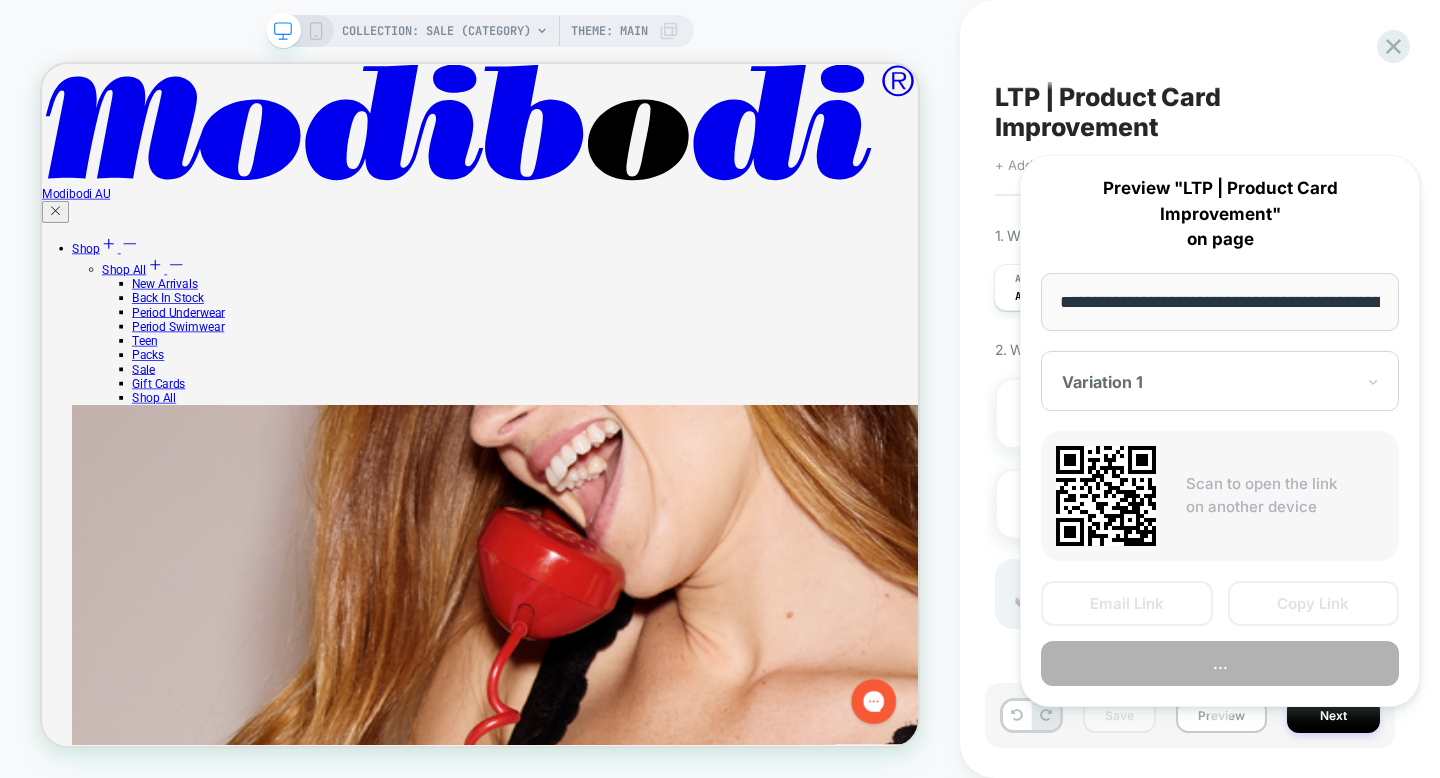 scroll, scrollTop: 0, scrollLeft: 193, axis: horizontal 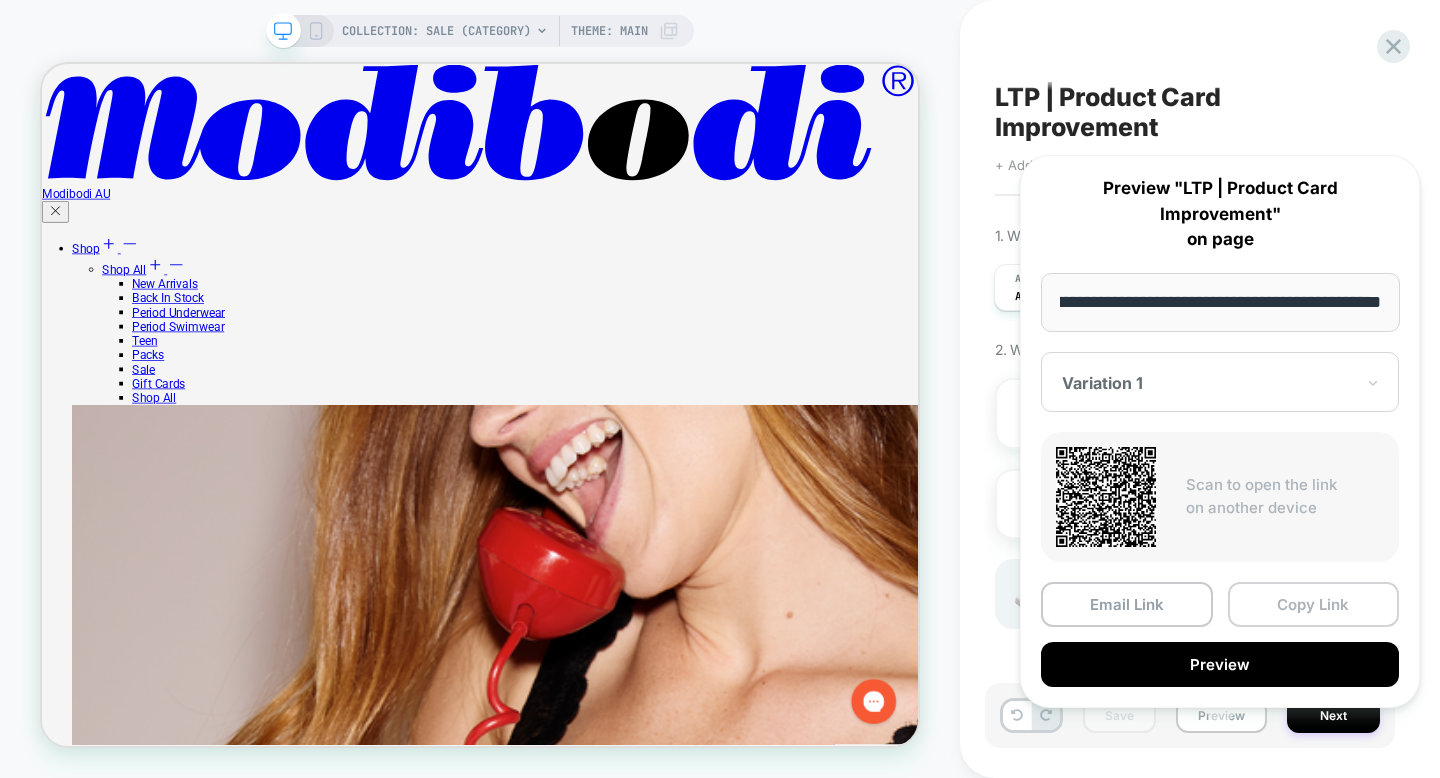 click on "Copy Link" at bounding box center [1314, 604] 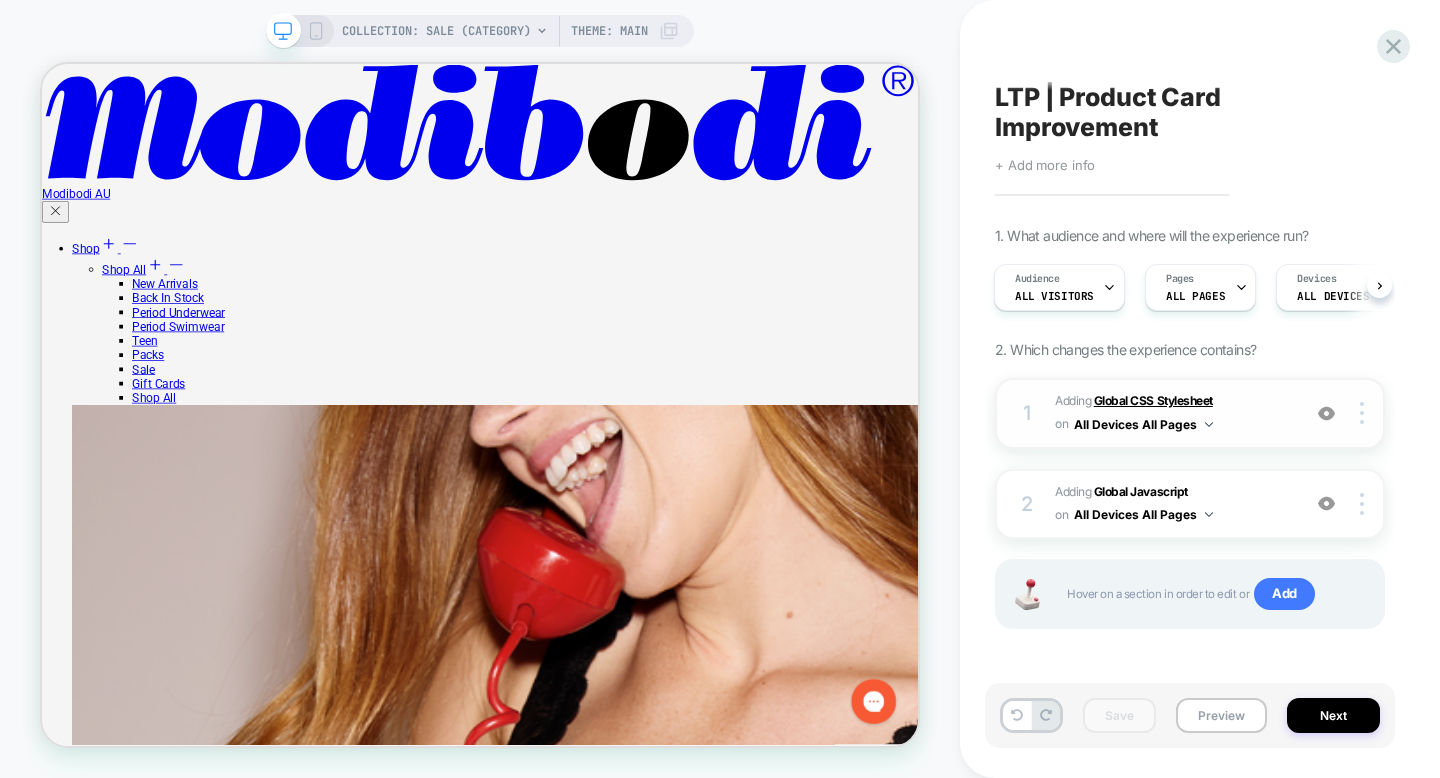 click on "Global CSS Stylesheet" at bounding box center [1153, 400] 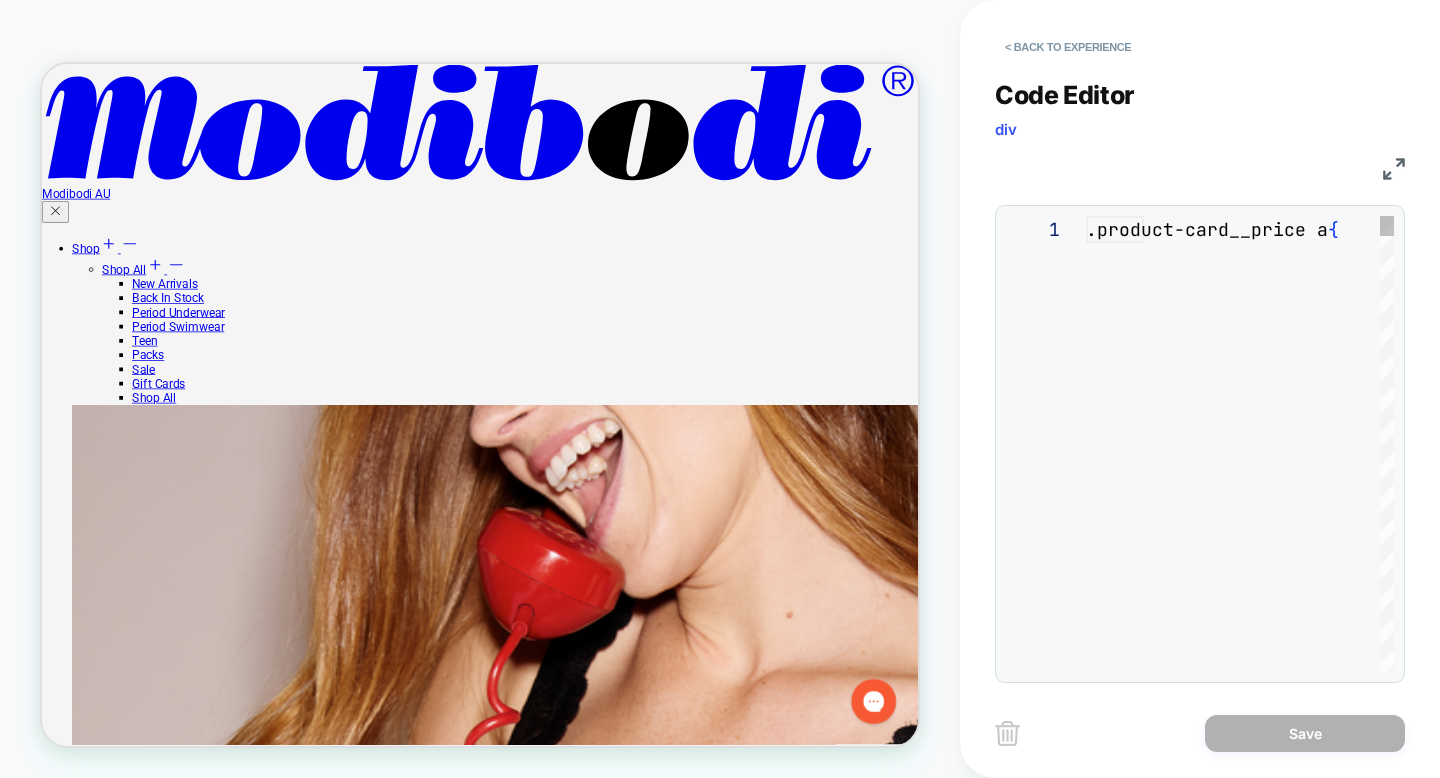 scroll, scrollTop: 270, scrollLeft: 0, axis: vertical 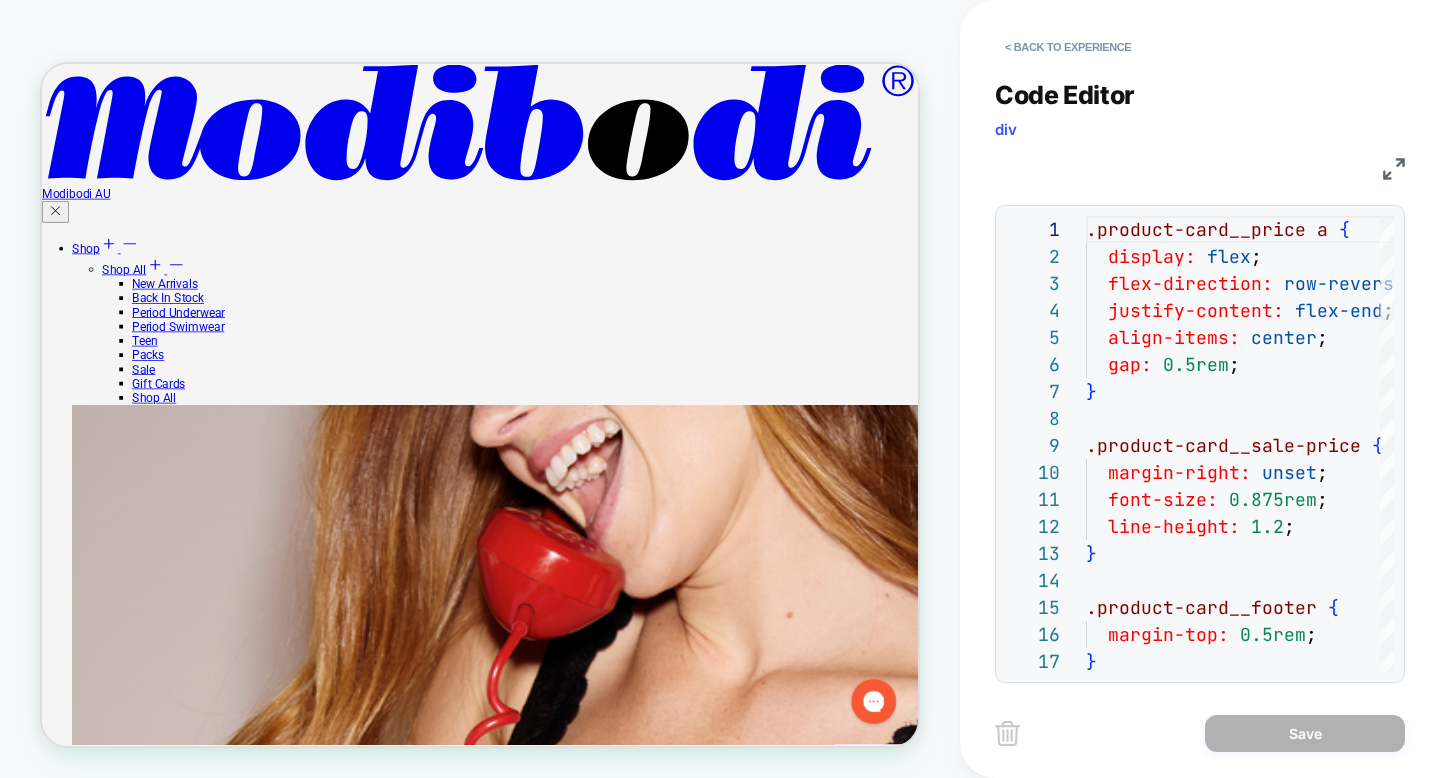 click at bounding box center [1394, 169] 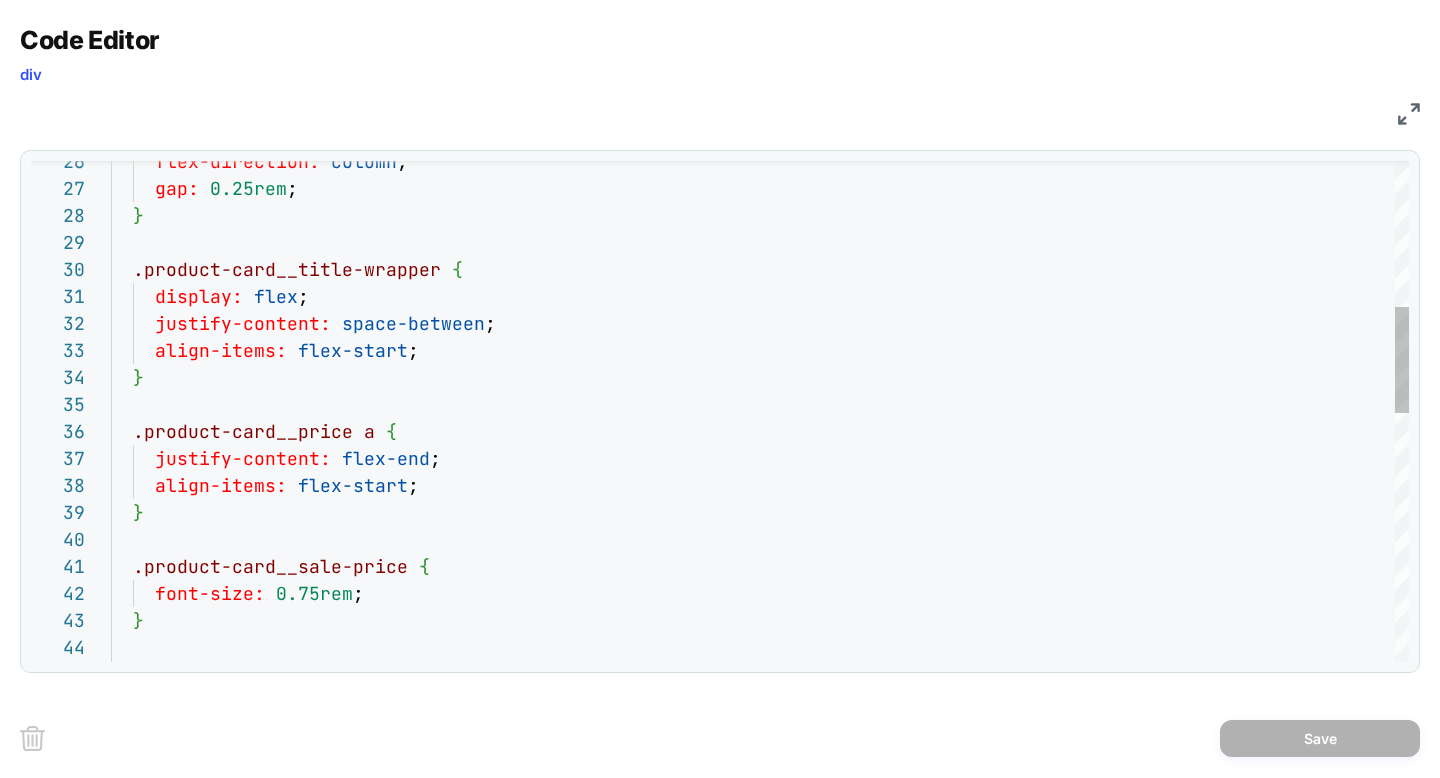 click on "flex-direction:   column ;      gap:   0.25rem ;    }    .product-card__title-wrapper   {      display:   flex ;      justify-content:   space-between ;      align-items:   flex-start ;    }    .product-card__price   a   {      justify-content:   flex-end ;      align-items:   flex-start ;    }    .product-card__sale-price   {      font-size:   0.75rem ;    }    .product-card__footer   {" at bounding box center (760, 655) 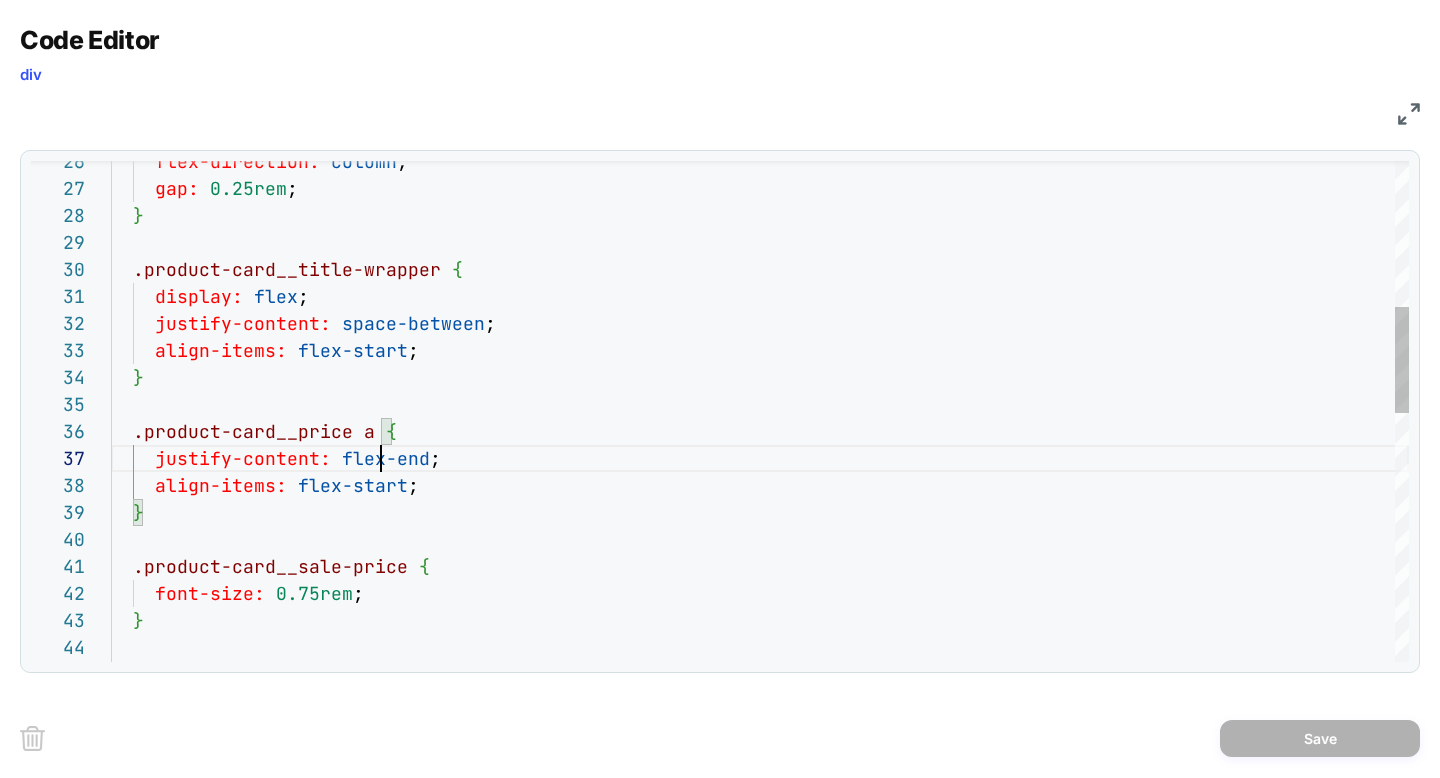 click on "flex-direction:   column ;      gap:   0.25rem ;    }    .product-card__title-wrapper   {      display:   flex ;      justify-content:   space-between ;      align-items:   flex-start ;    }    .product-card__price   a   {      justify-content:   flex-end ;      align-items:   flex-start ;    }    .product-card__sale-price   {      font-size:   0.75rem ;    }    .product-card__footer   {" at bounding box center [760, 655] 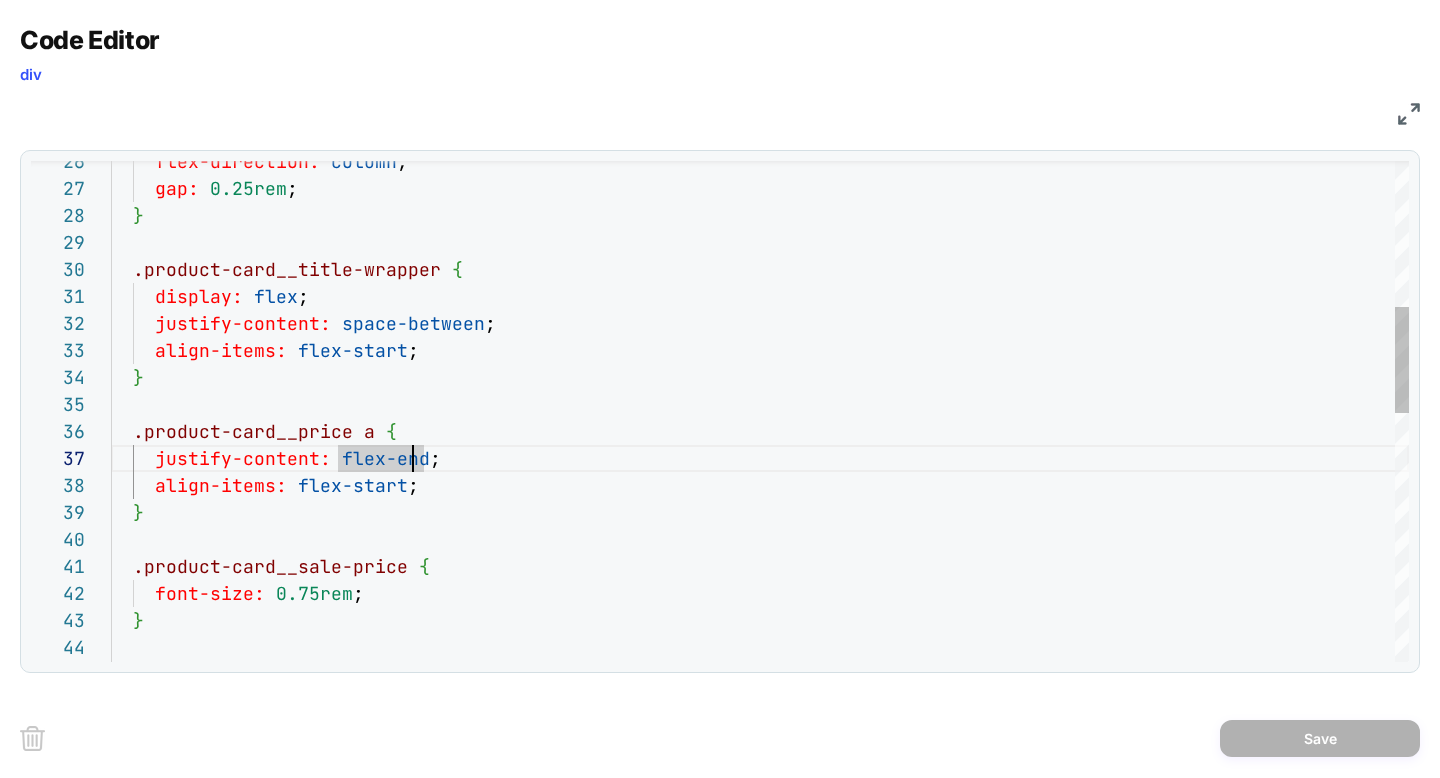 click on "flex-direction:   column ;      gap:   0.25rem ;    }    .product-card__title-wrapper   {      display:   flex ;      justify-content:   space-between ;      align-items:   flex-start ;    }    .product-card__price   a   {      justify-content:   flex-end ;      align-items:   flex-start ;    }    .product-card__sale-price   {      font-size:   0.75rem ;    }    .product-card__footer   {" at bounding box center (760, 655) 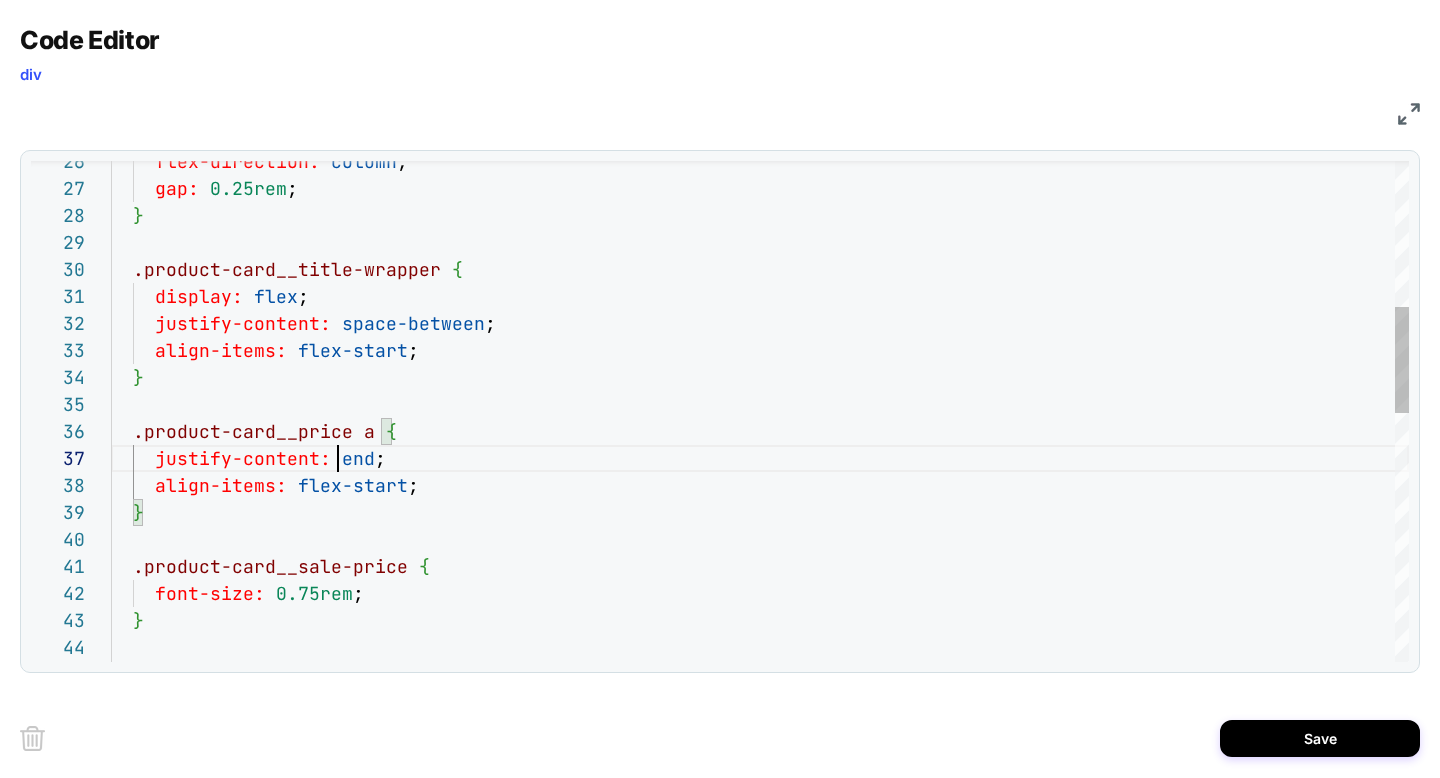 scroll, scrollTop: 162, scrollLeft: 227, axis: both 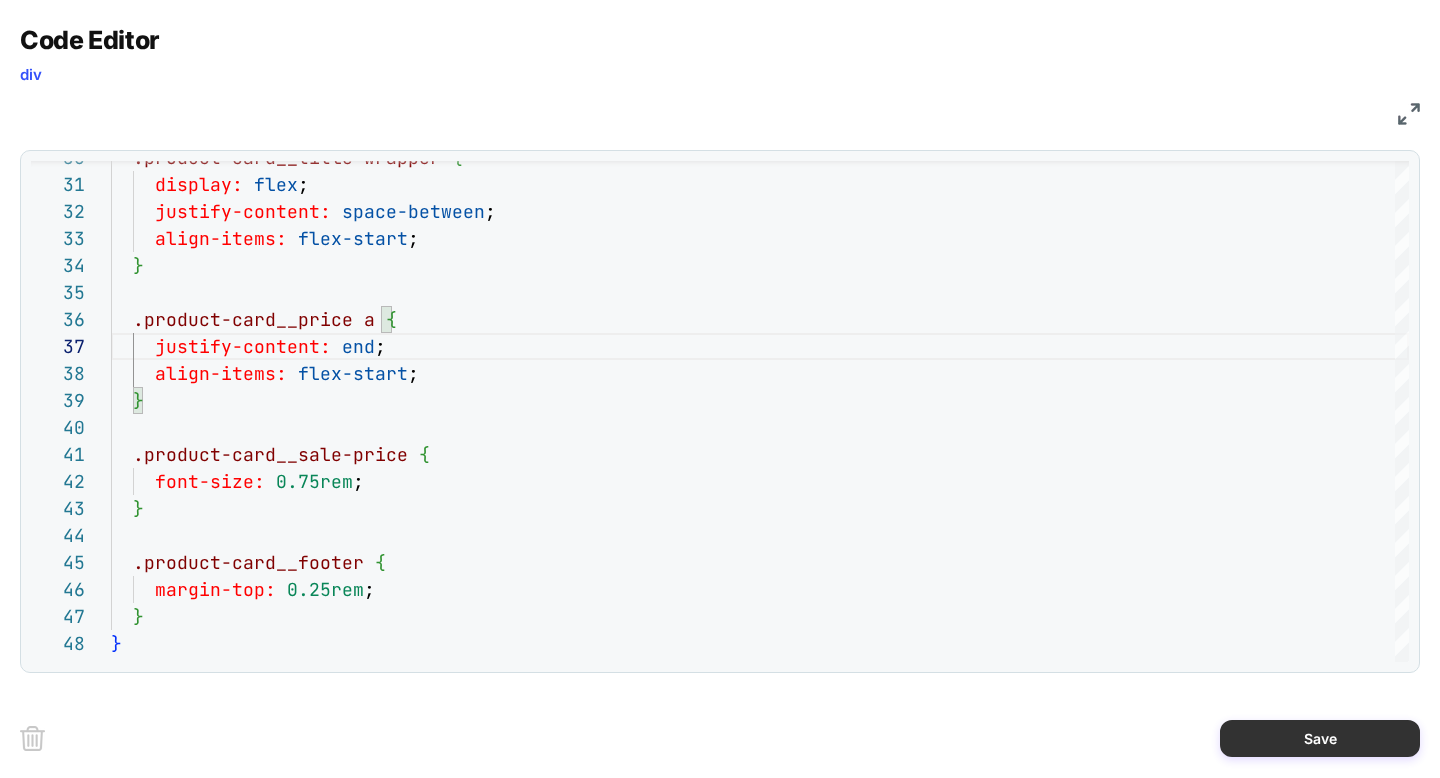 click on "Save" at bounding box center [1320, 738] 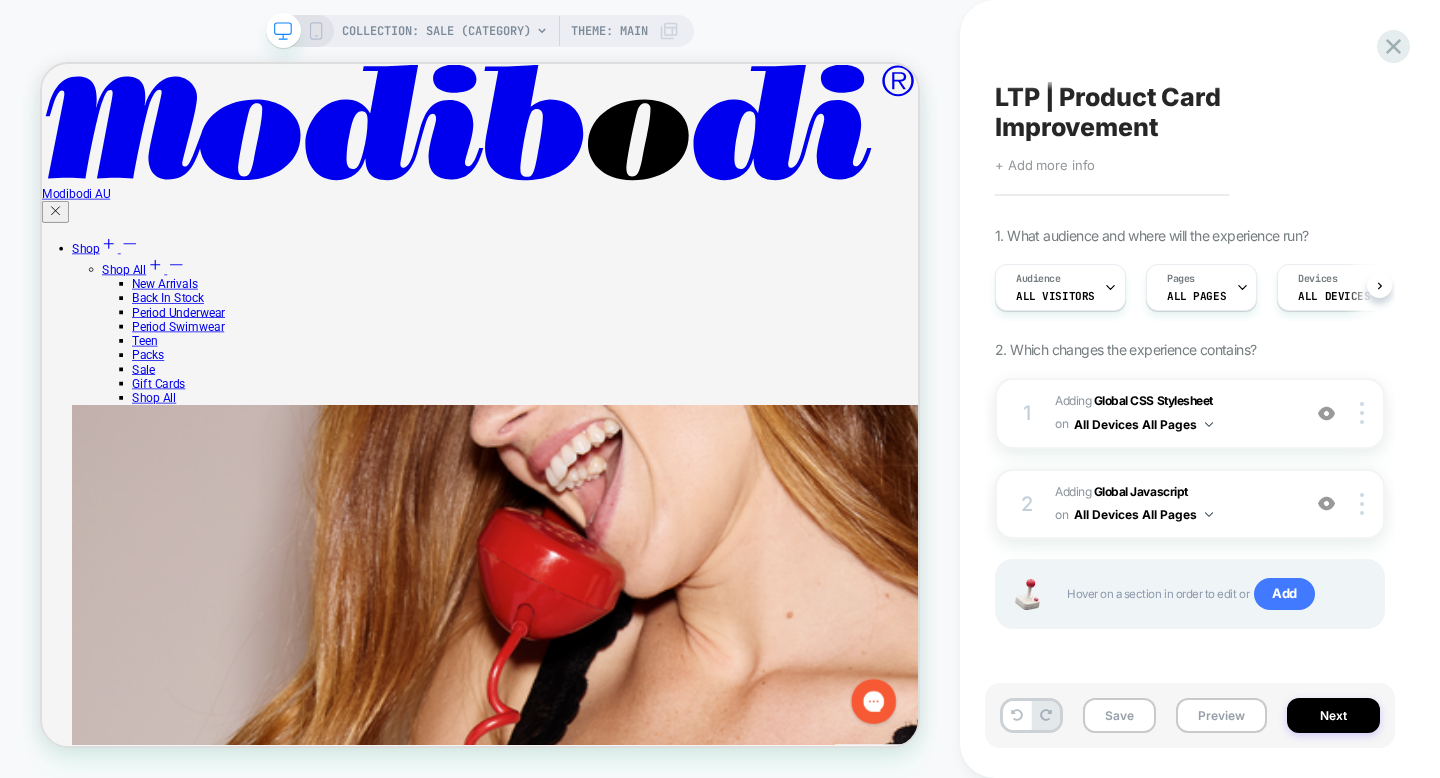 scroll, scrollTop: 0, scrollLeft: 1, axis: horizontal 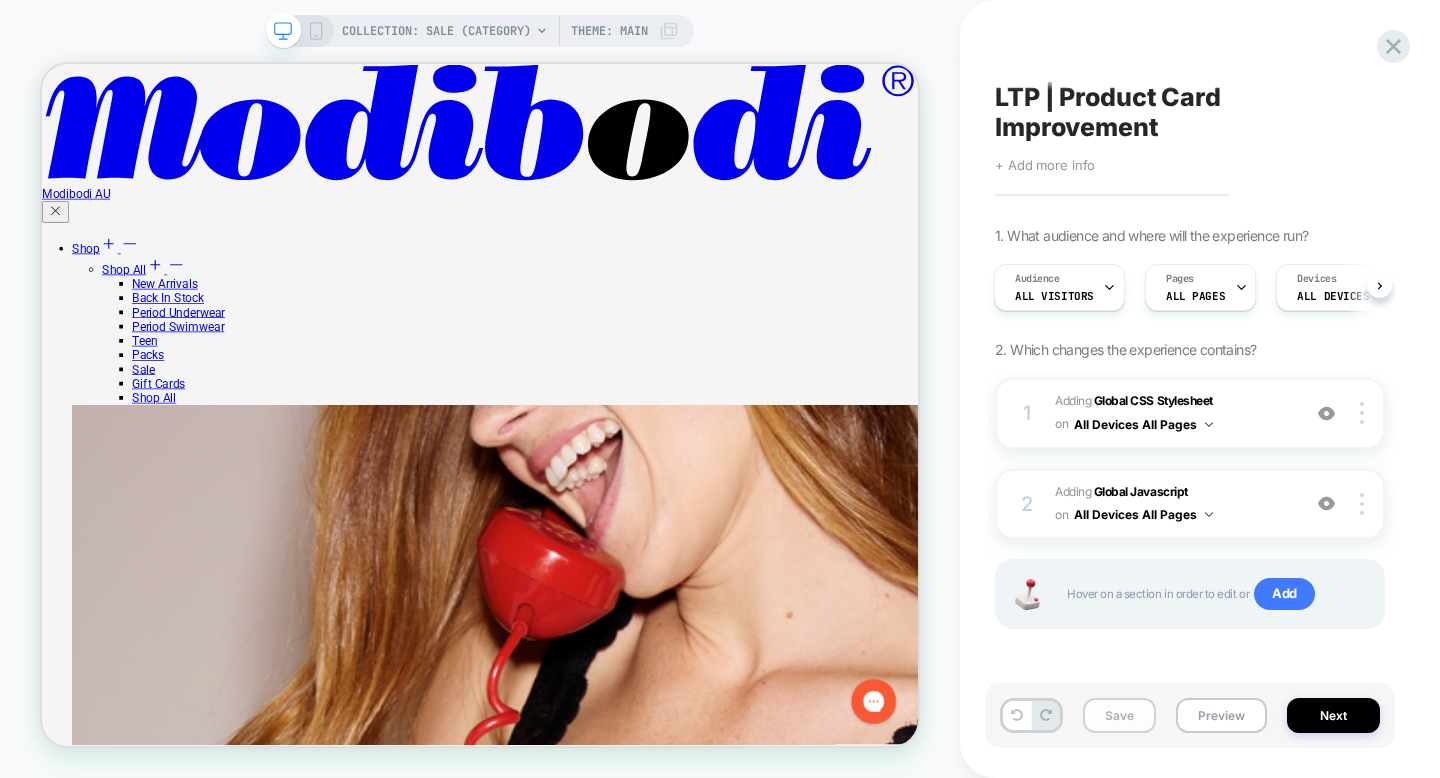 click on "Save" at bounding box center [1119, 715] 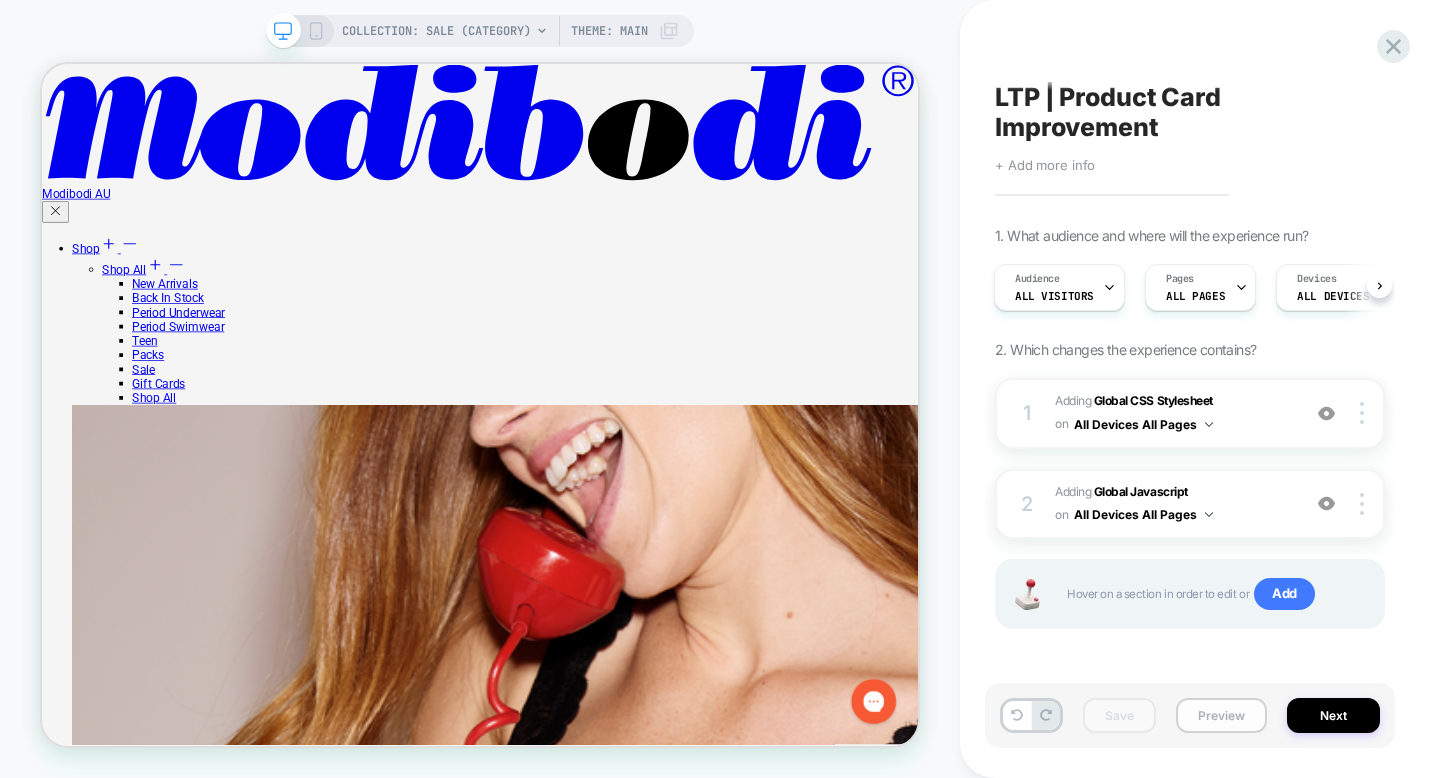 click on "Preview" at bounding box center (1221, 715) 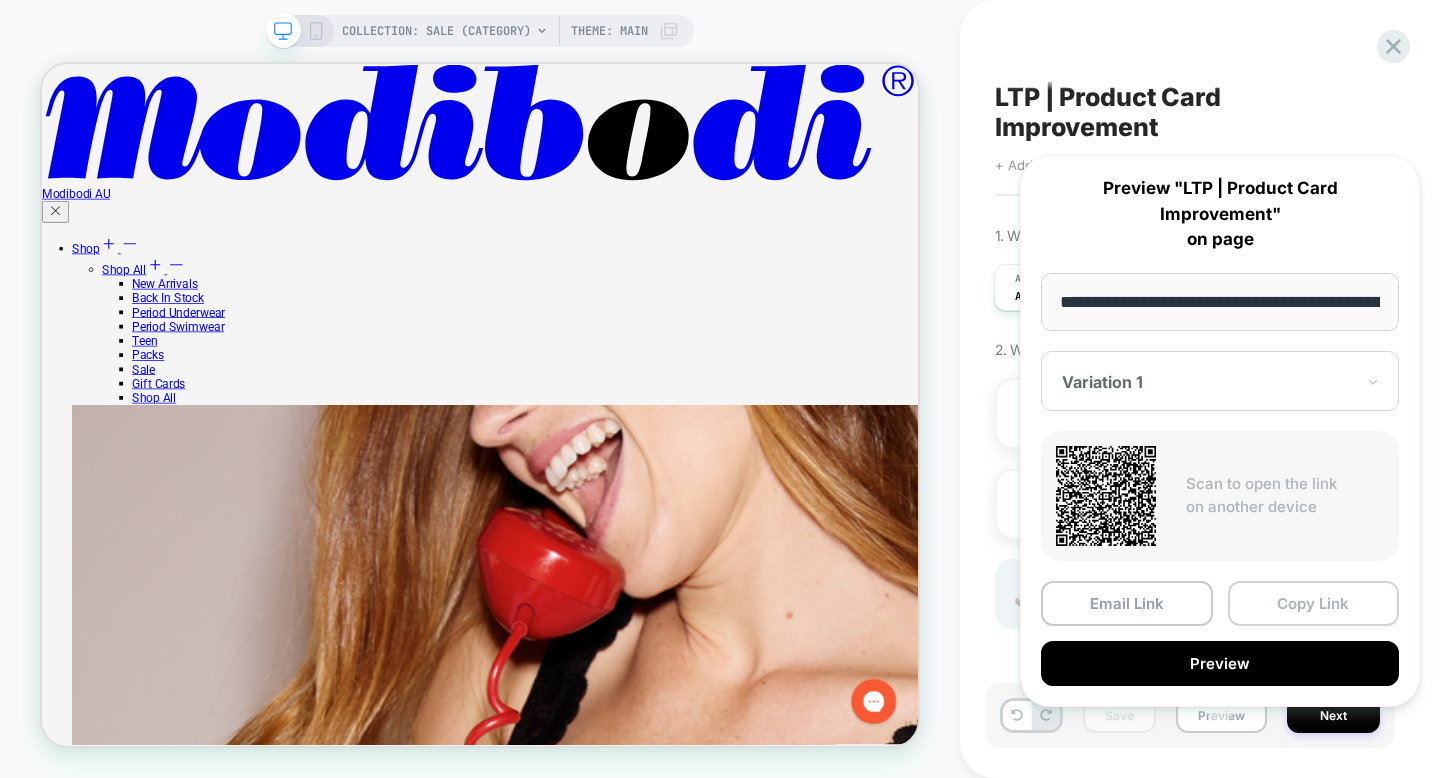 scroll, scrollTop: 0, scrollLeft: 193, axis: horizontal 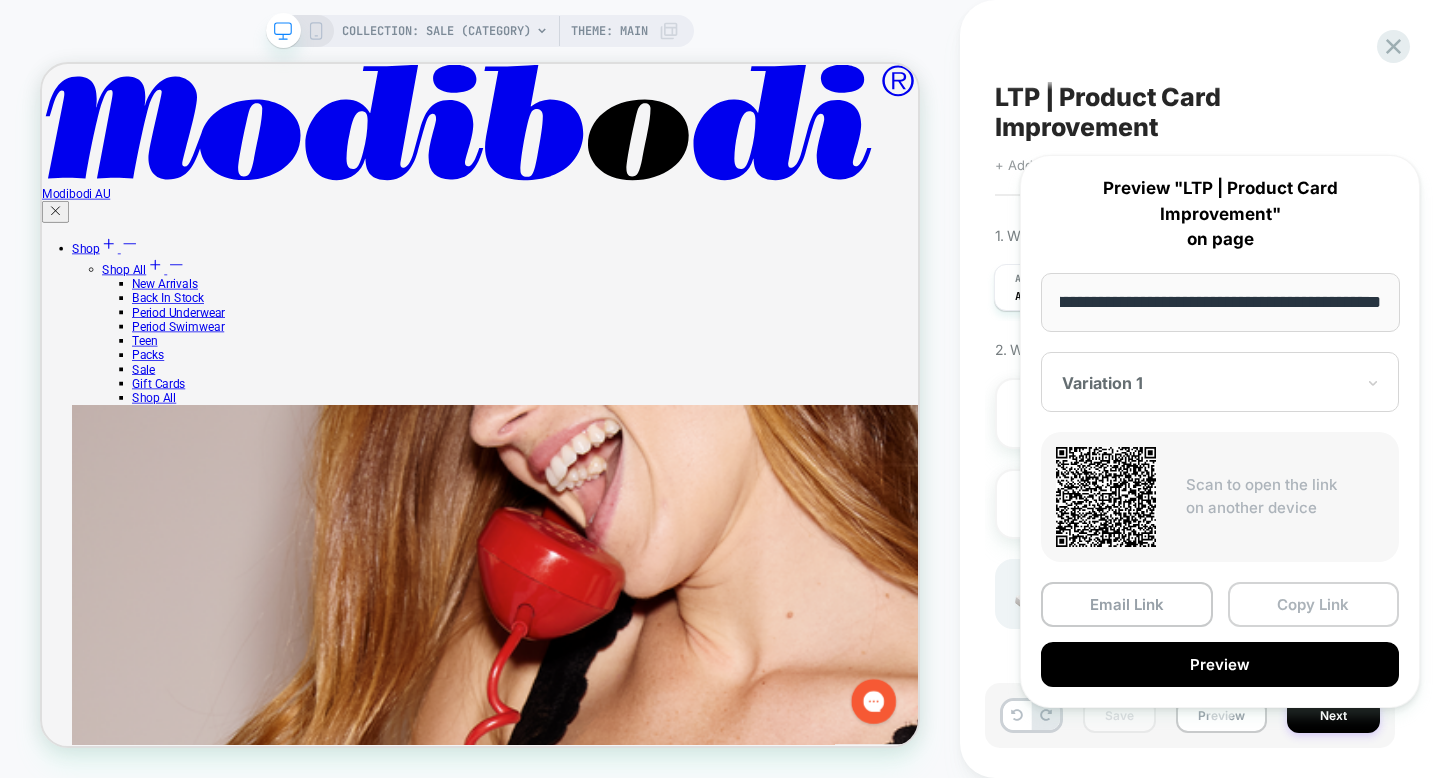 click on "Copy Link" at bounding box center (1314, 604) 